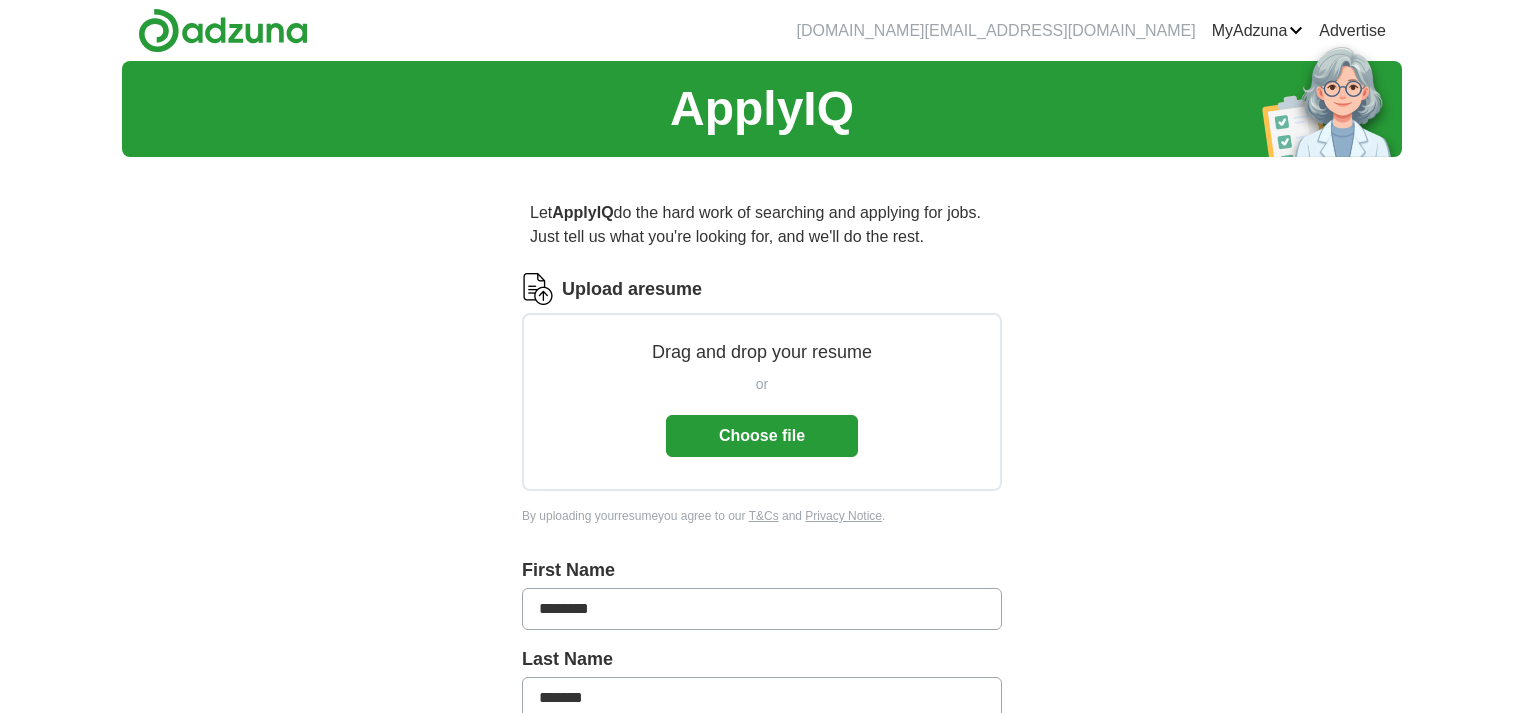 scroll, scrollTop: 0, scrollLeft: 0, axis: both 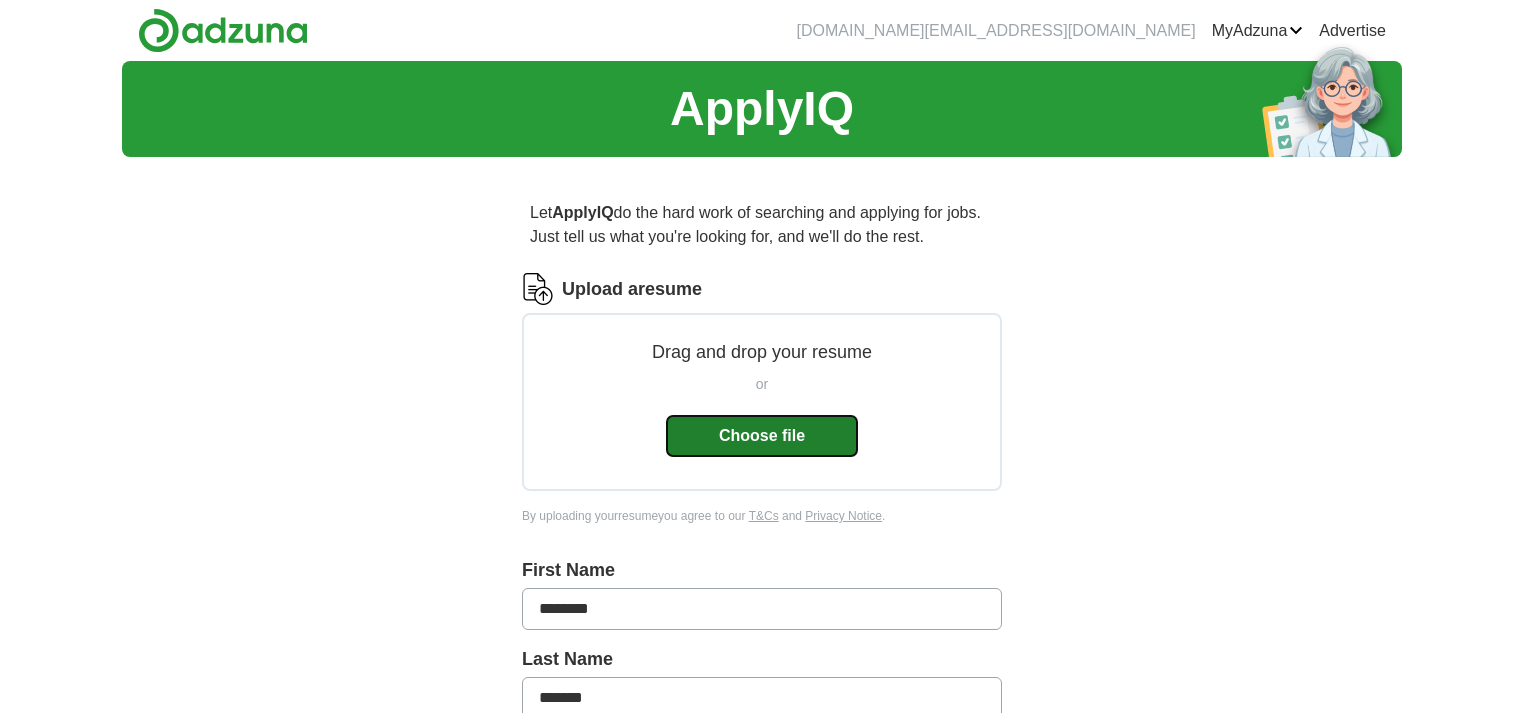 click on "Choose file" at bounding box center (762, 436) 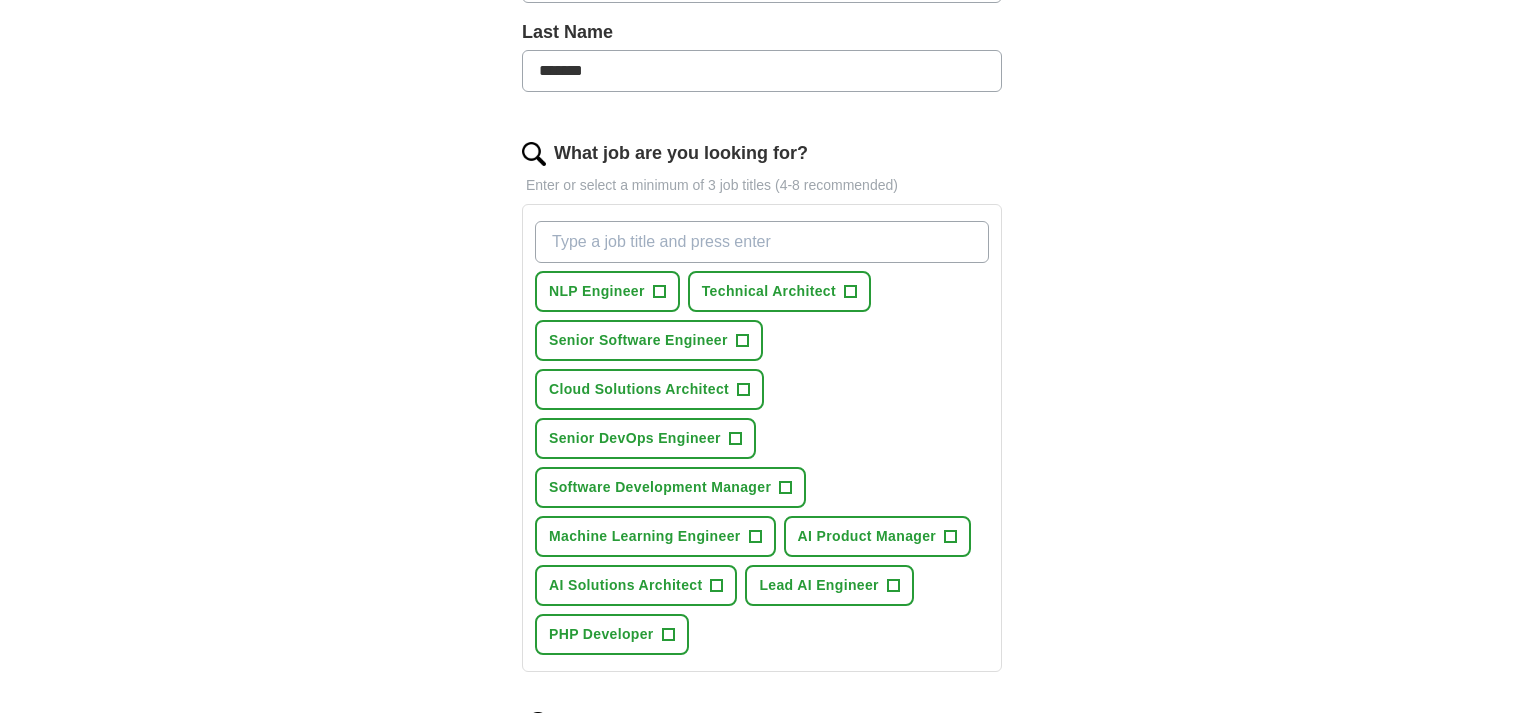 scroll, scrollTop: 576, scrollLeft: 0, axis: vertical 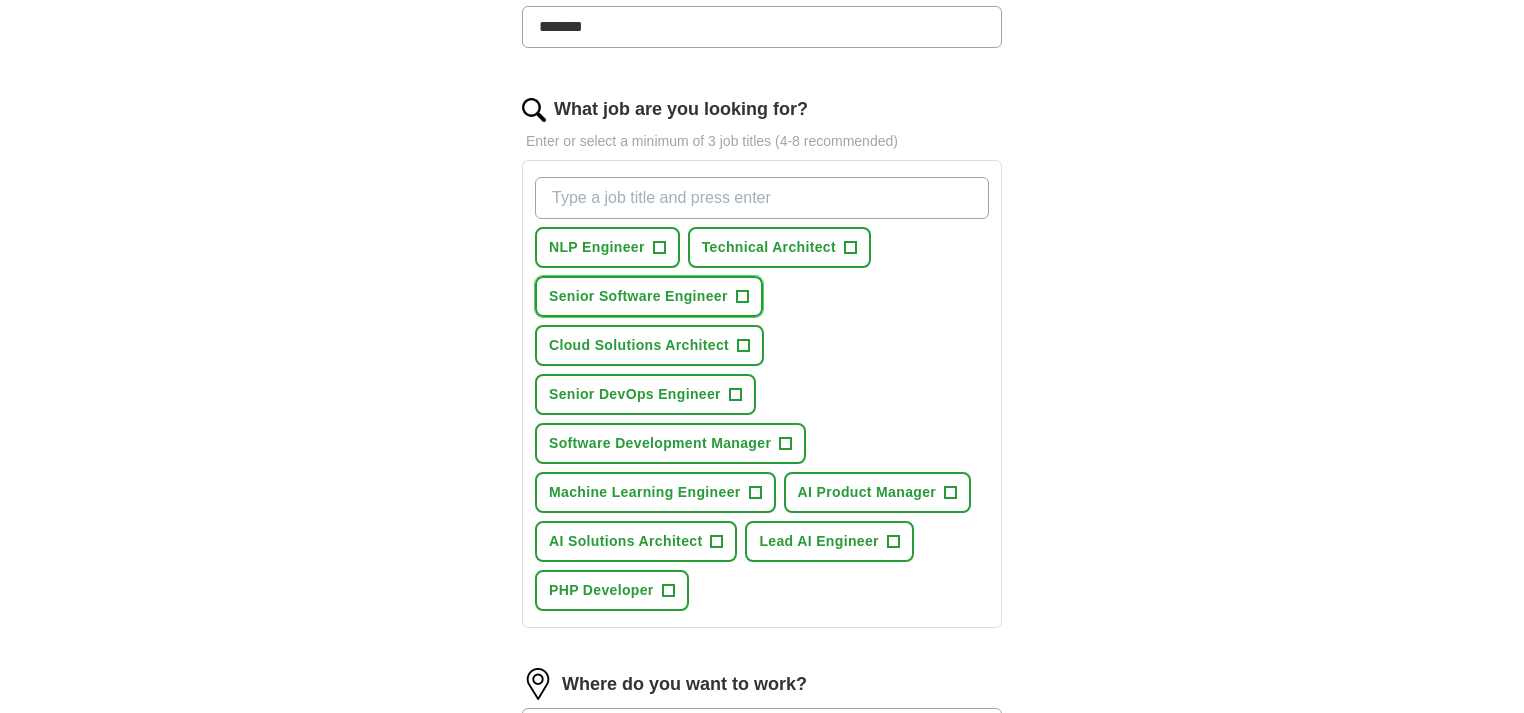 click on "+" at bounding box center [742, 297] 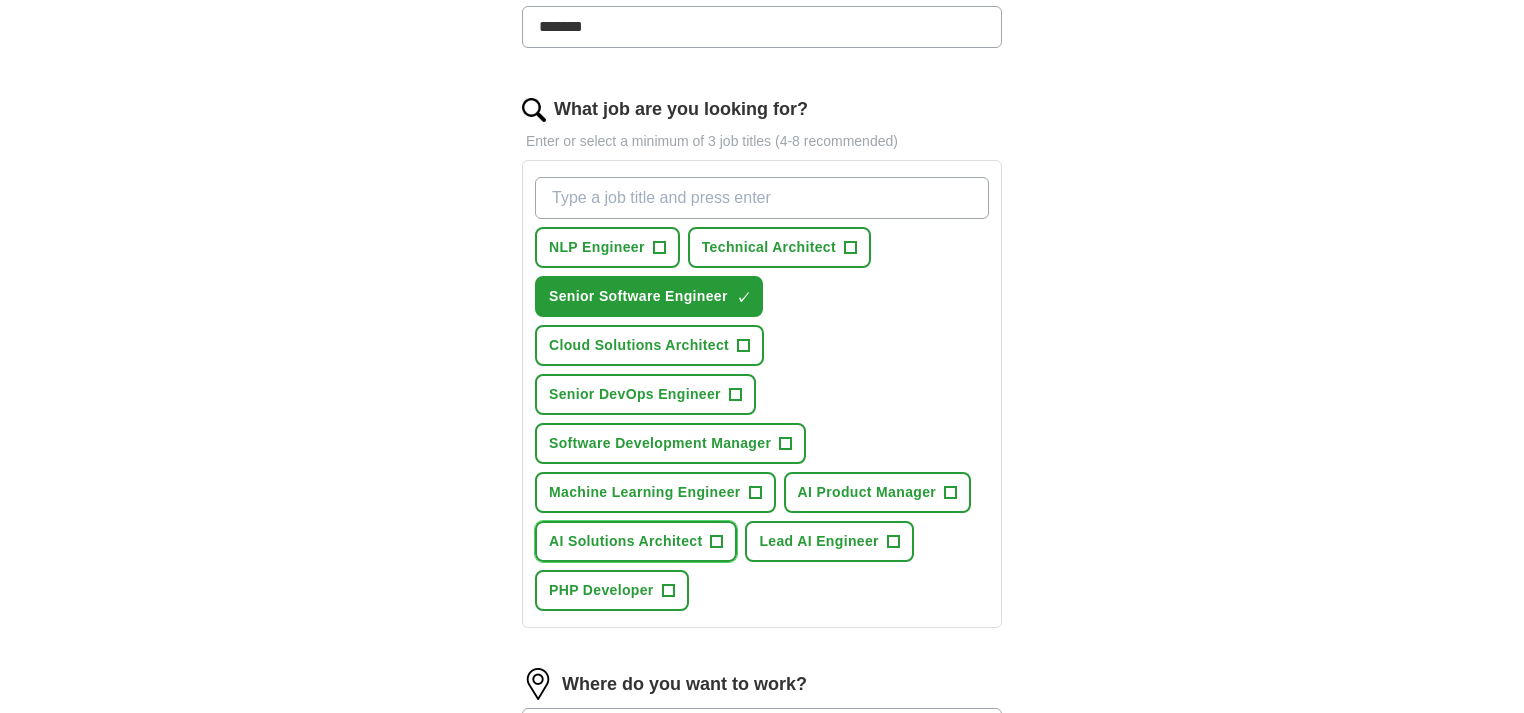 click on "+" at bounding box center (717, 542) 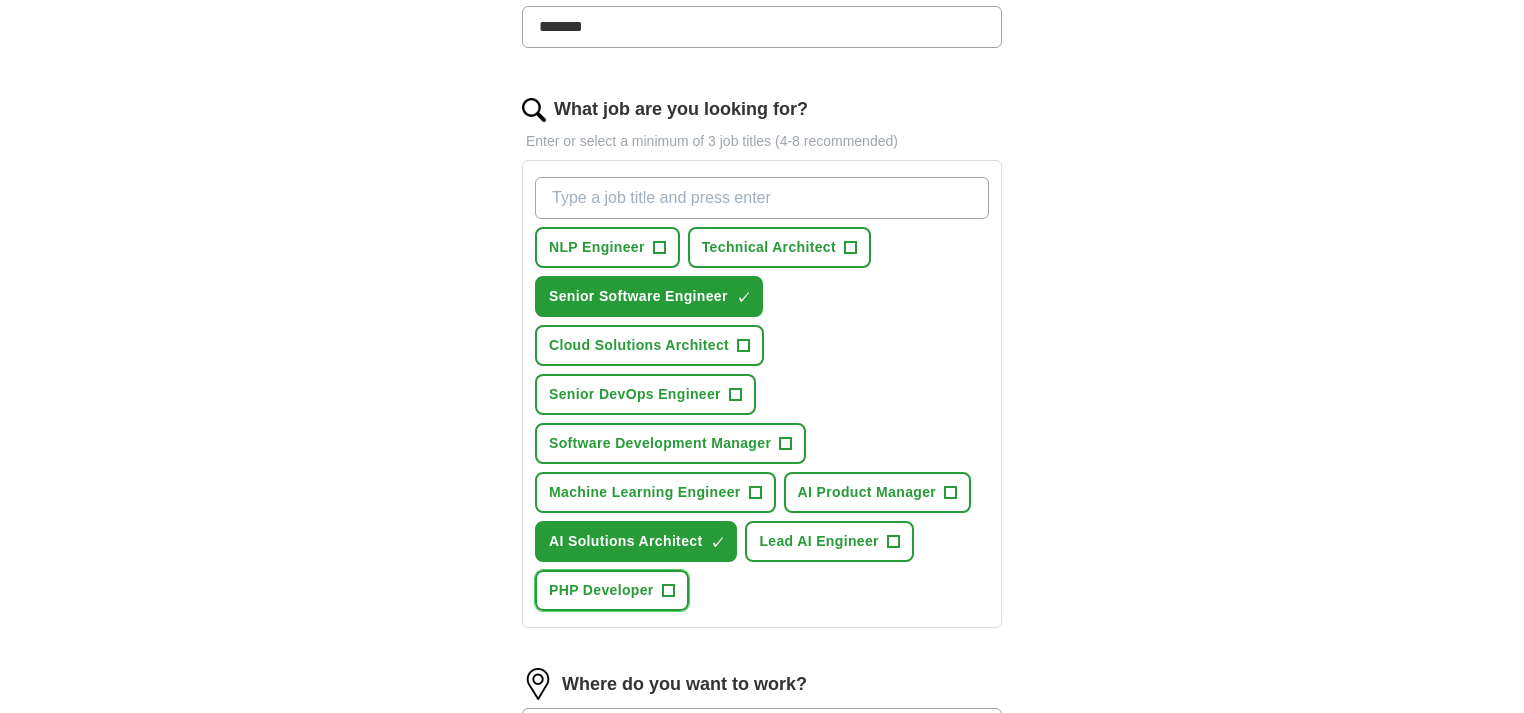 click on "+" at bounding box center [668, 591] 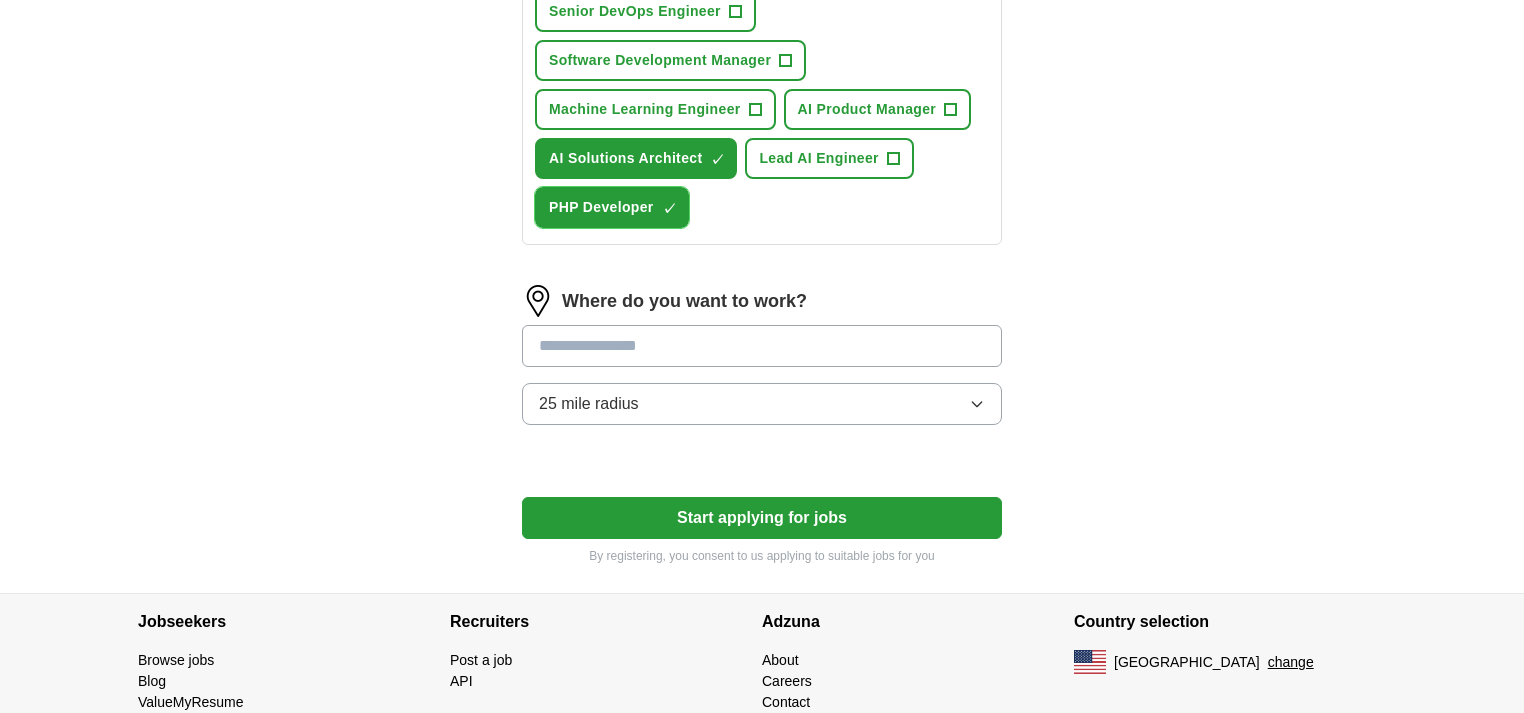 scroll, scrollTop: 960, scrollLeft: 0, axis: vertical 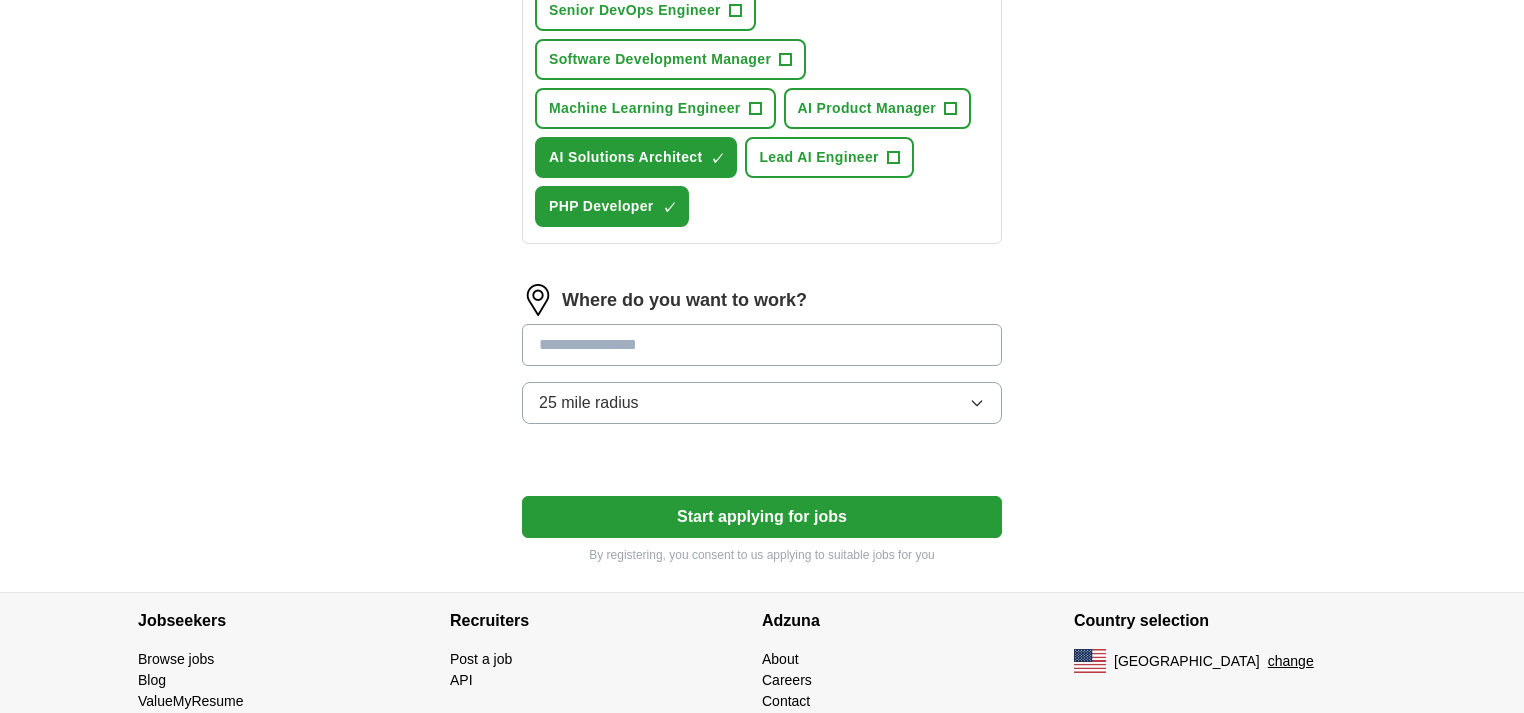 click at bounding box center (762, 345) 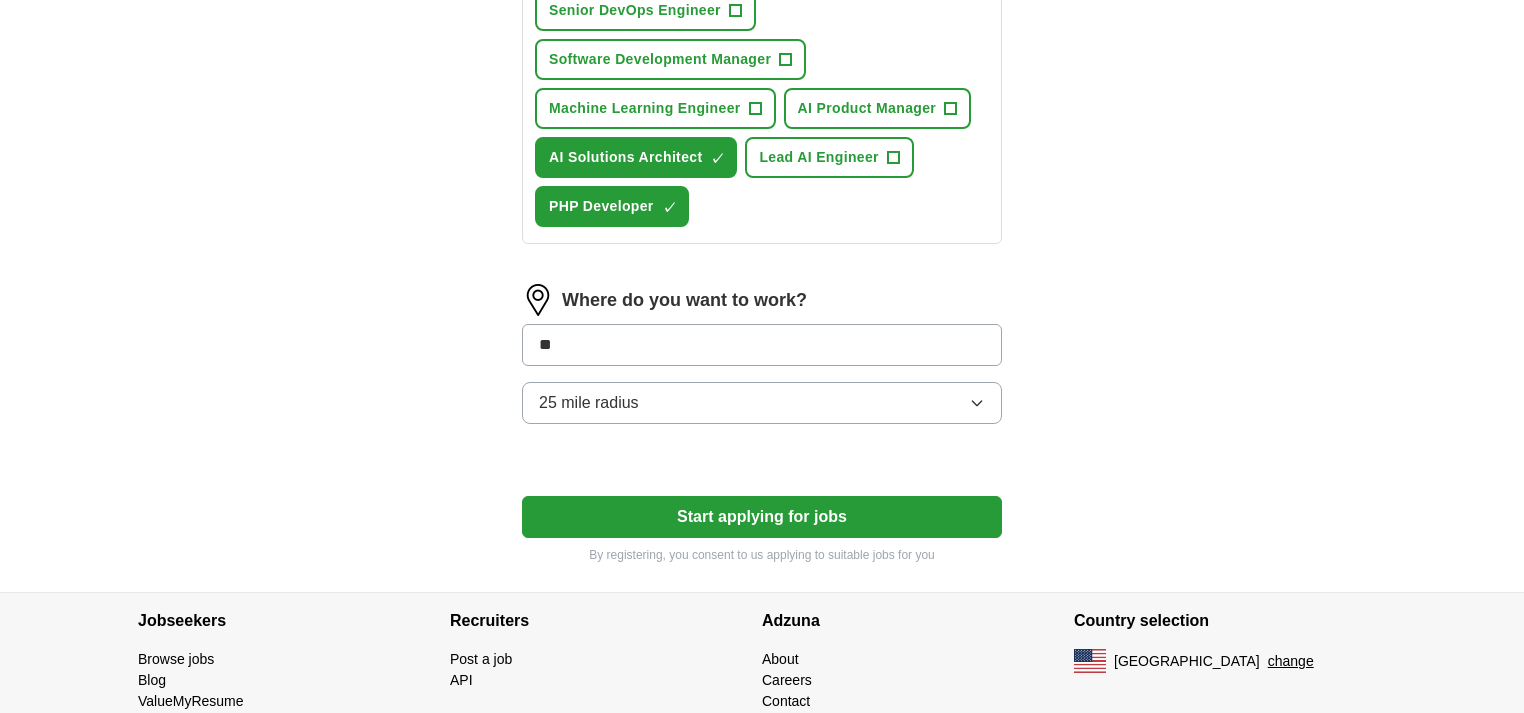 type on "***" 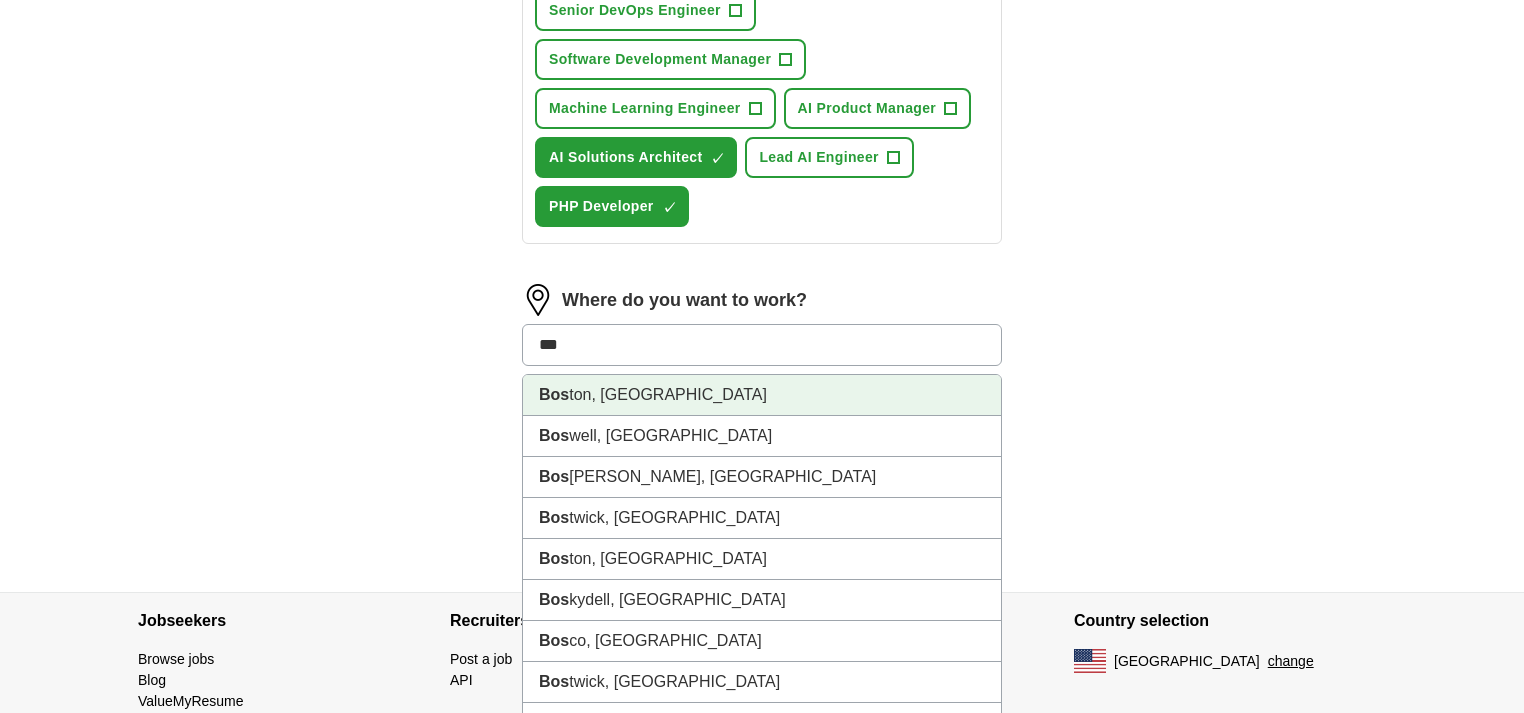 click on "Bos ton, [GEOGRAPHIC_DATA]" at bounding box center [762, 395] 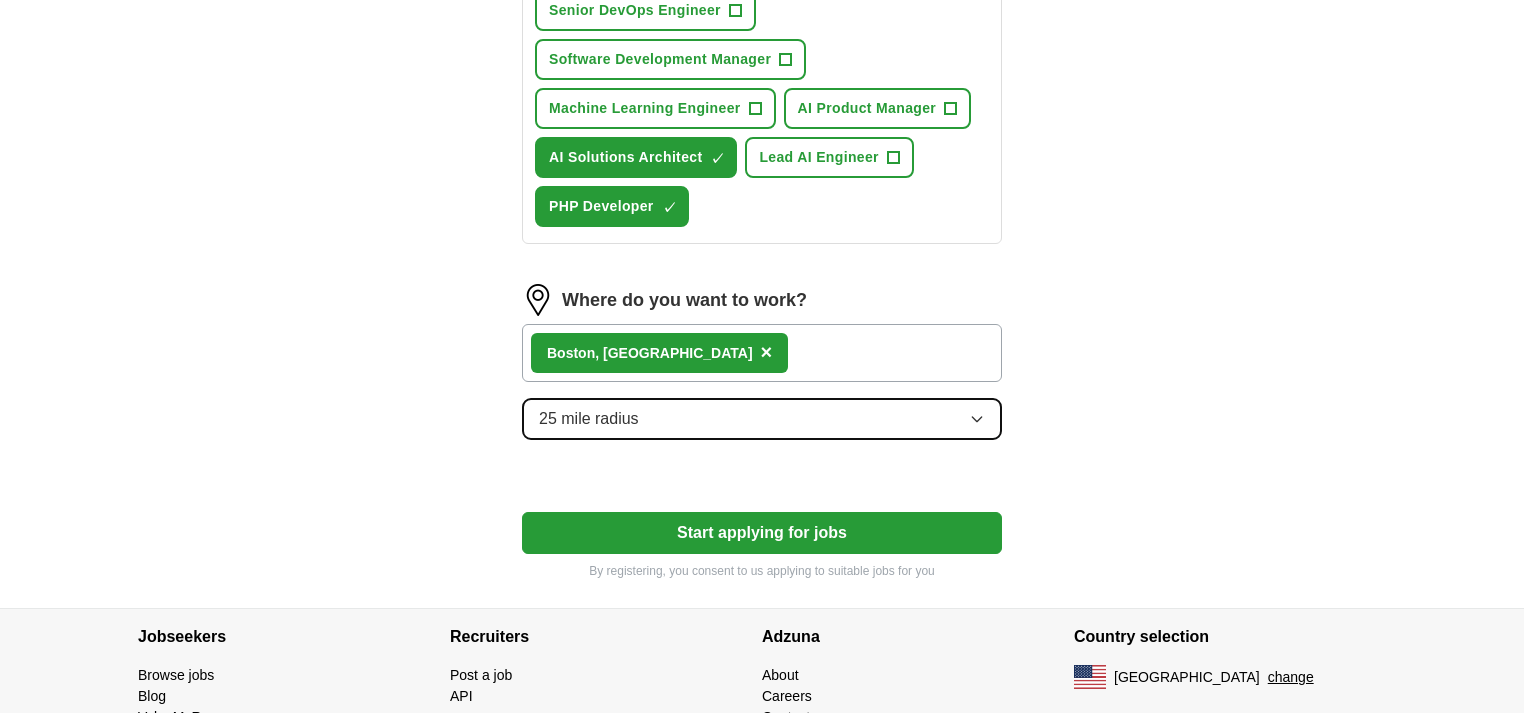 click on "25 mile radius" at bounding box center (762, 419) 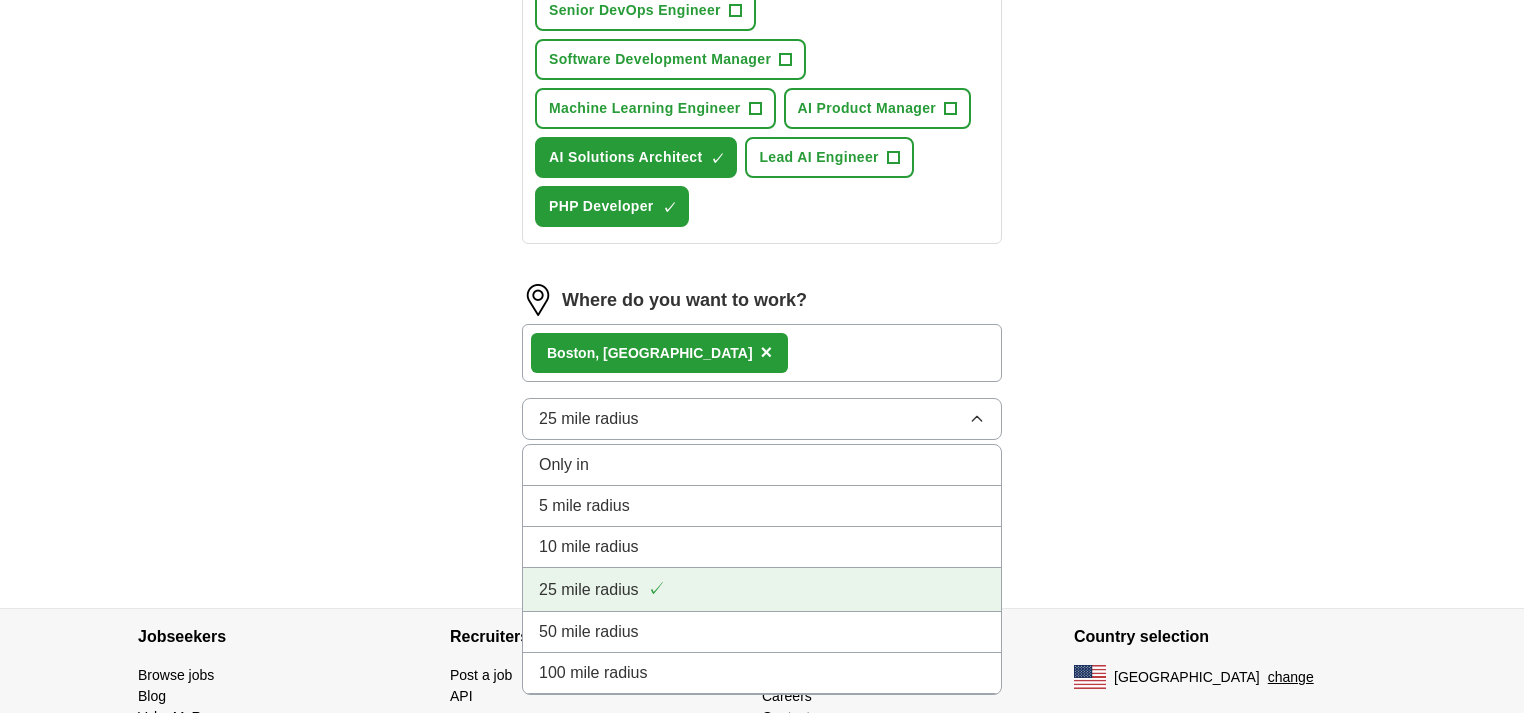 click on "25 mile radius ✓" at bounding box center [762, 589] 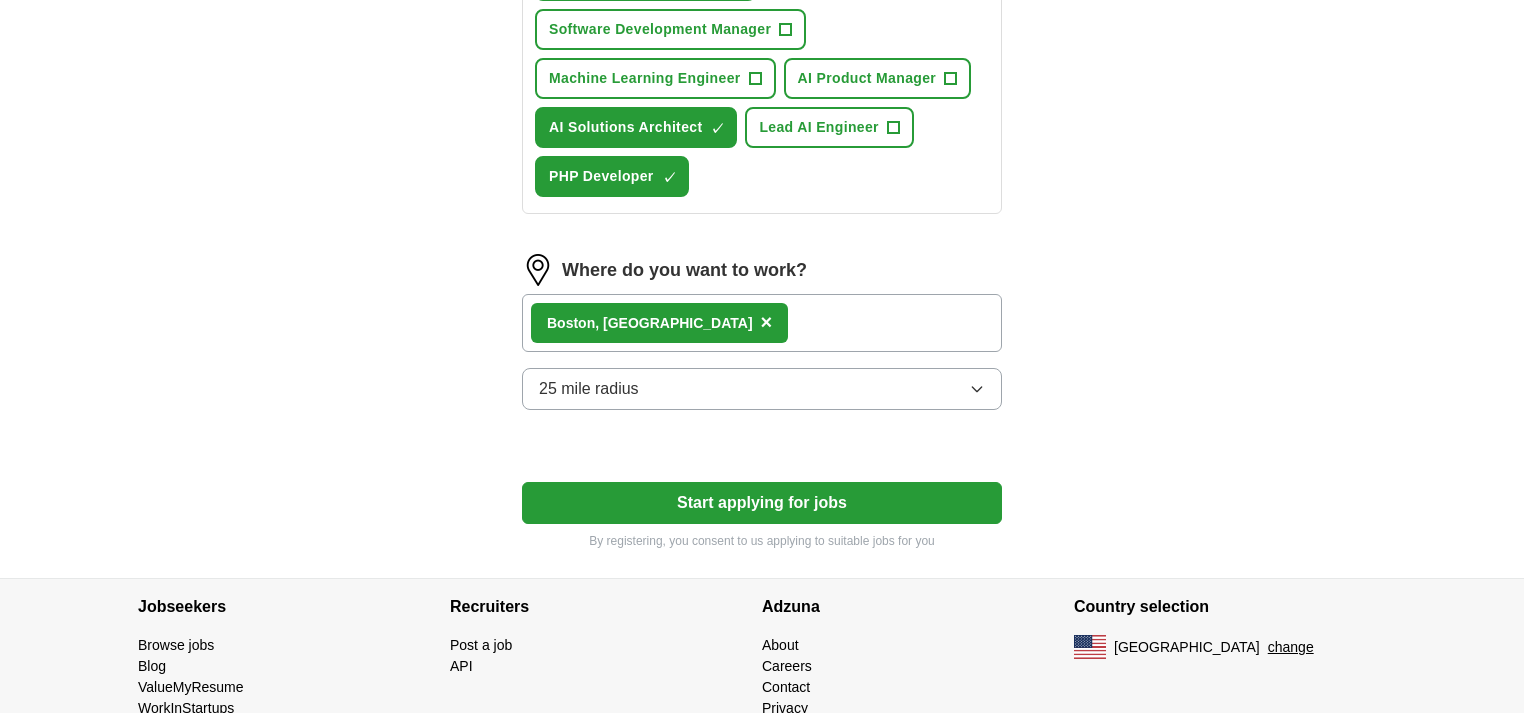 scroll, scrollTop: 1047, scrollLeft: 0, axis: vertical 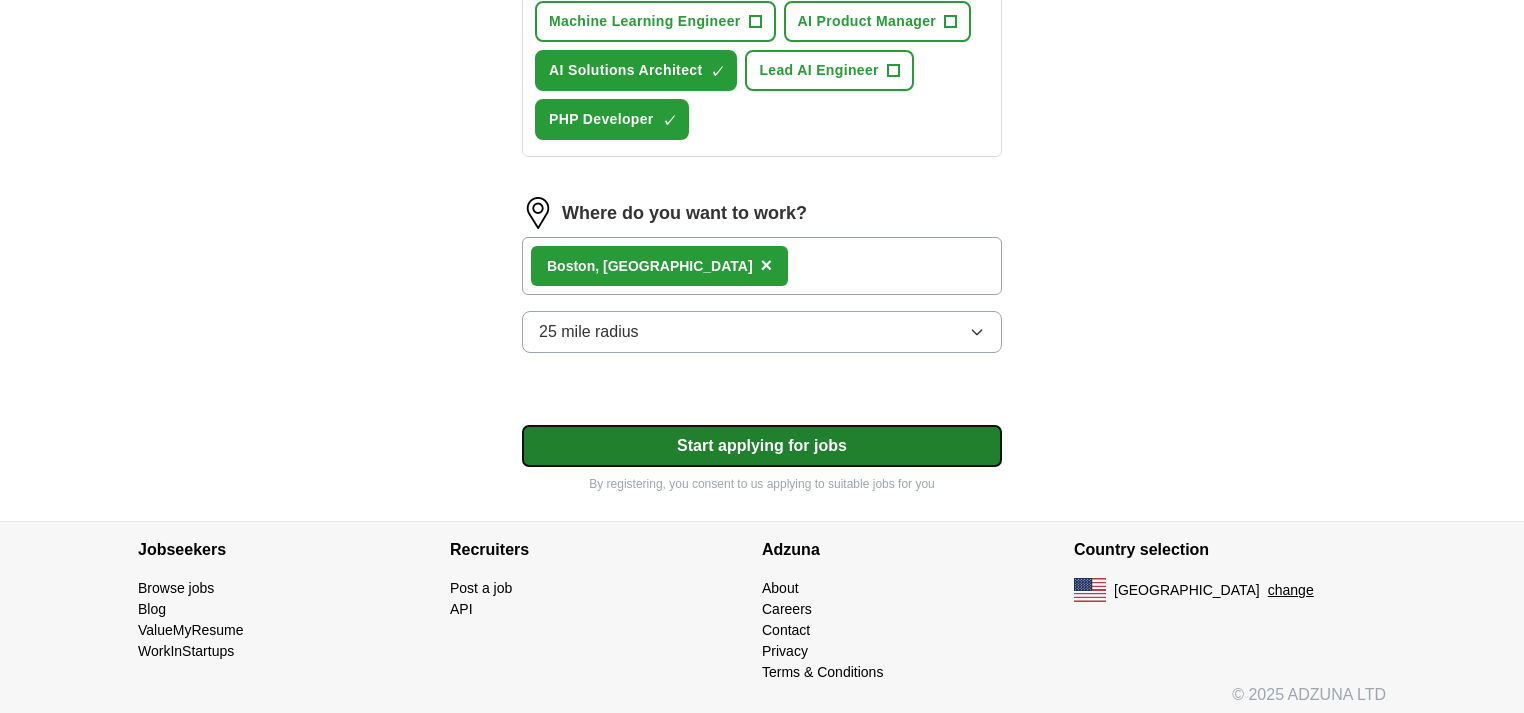 click on "Start applying for jobs" at bounding box center (762, 446) 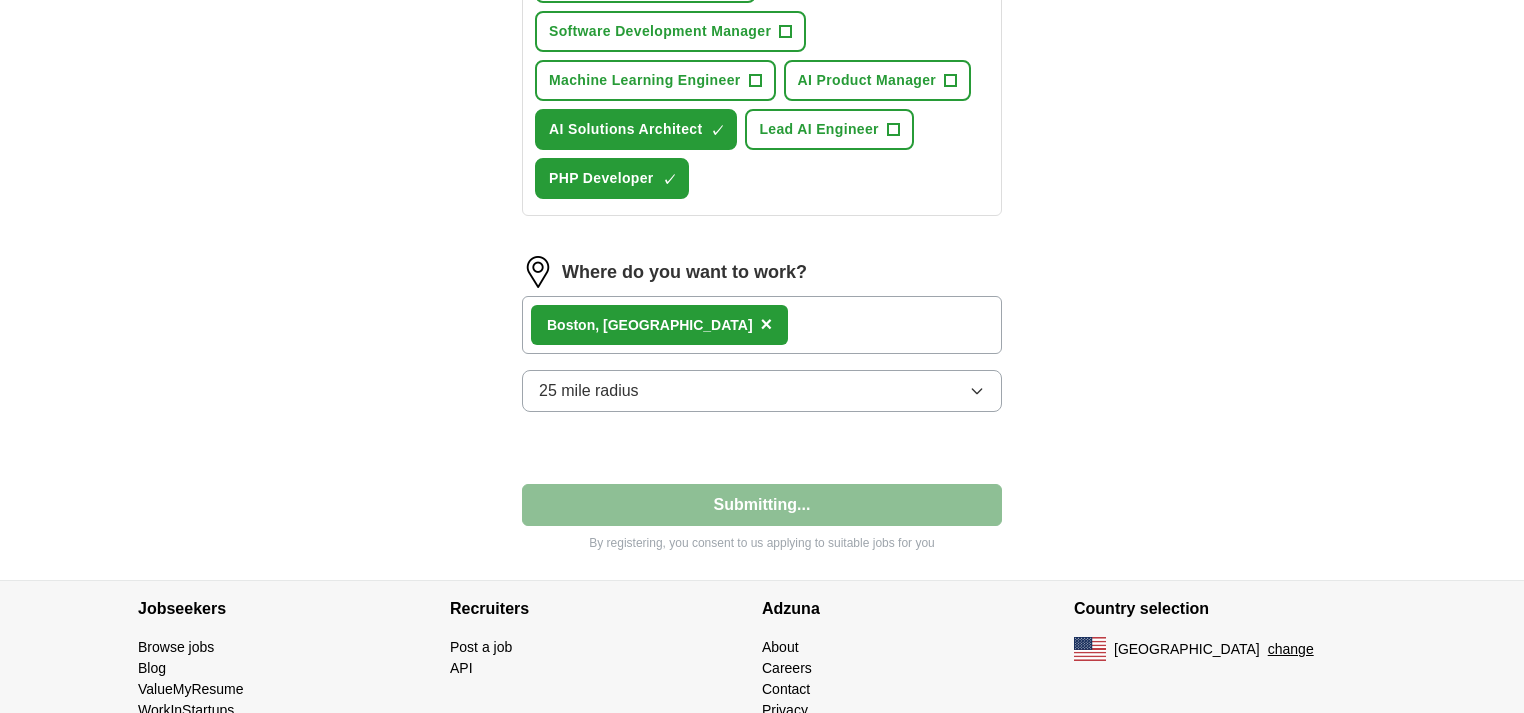 select on "**" 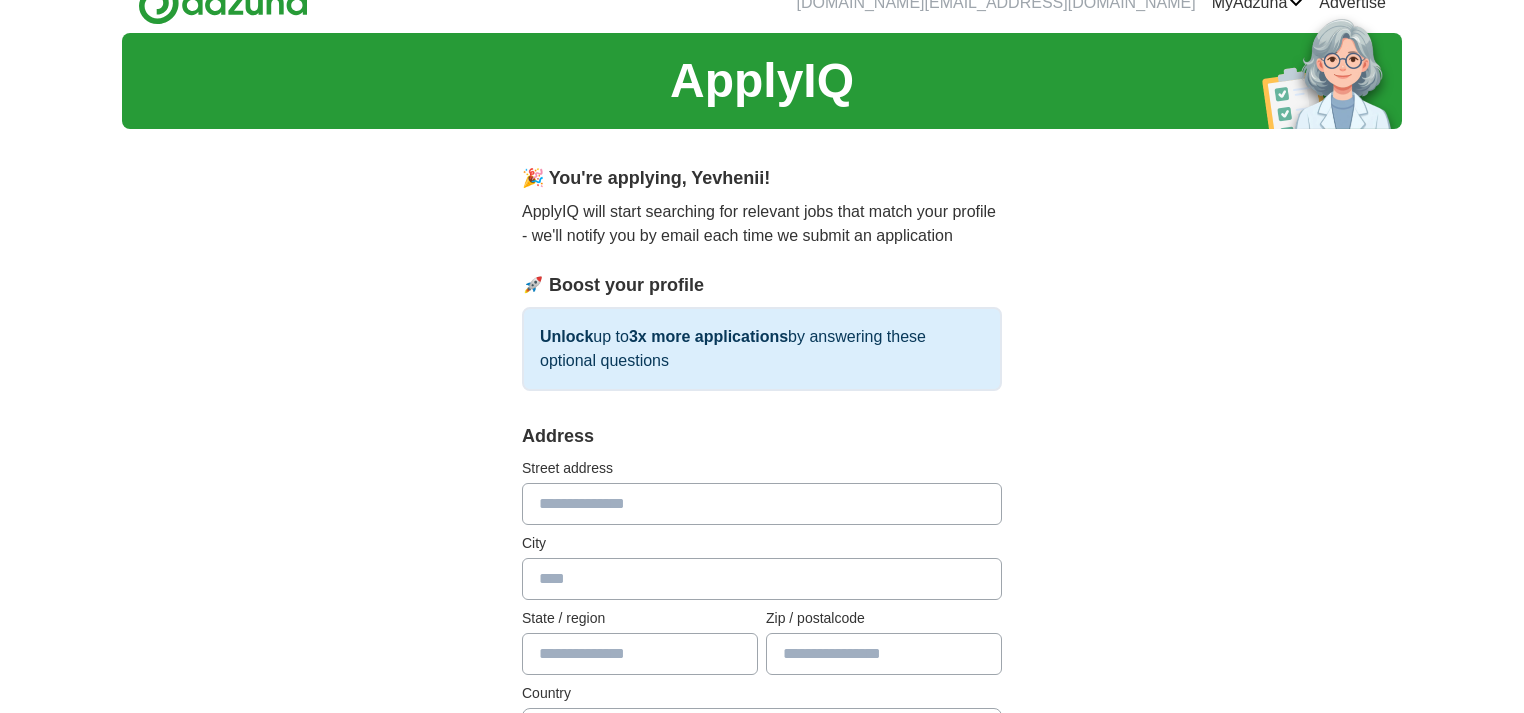 scroll, scrollTop: 0, scrollLeft: 0, axis: both 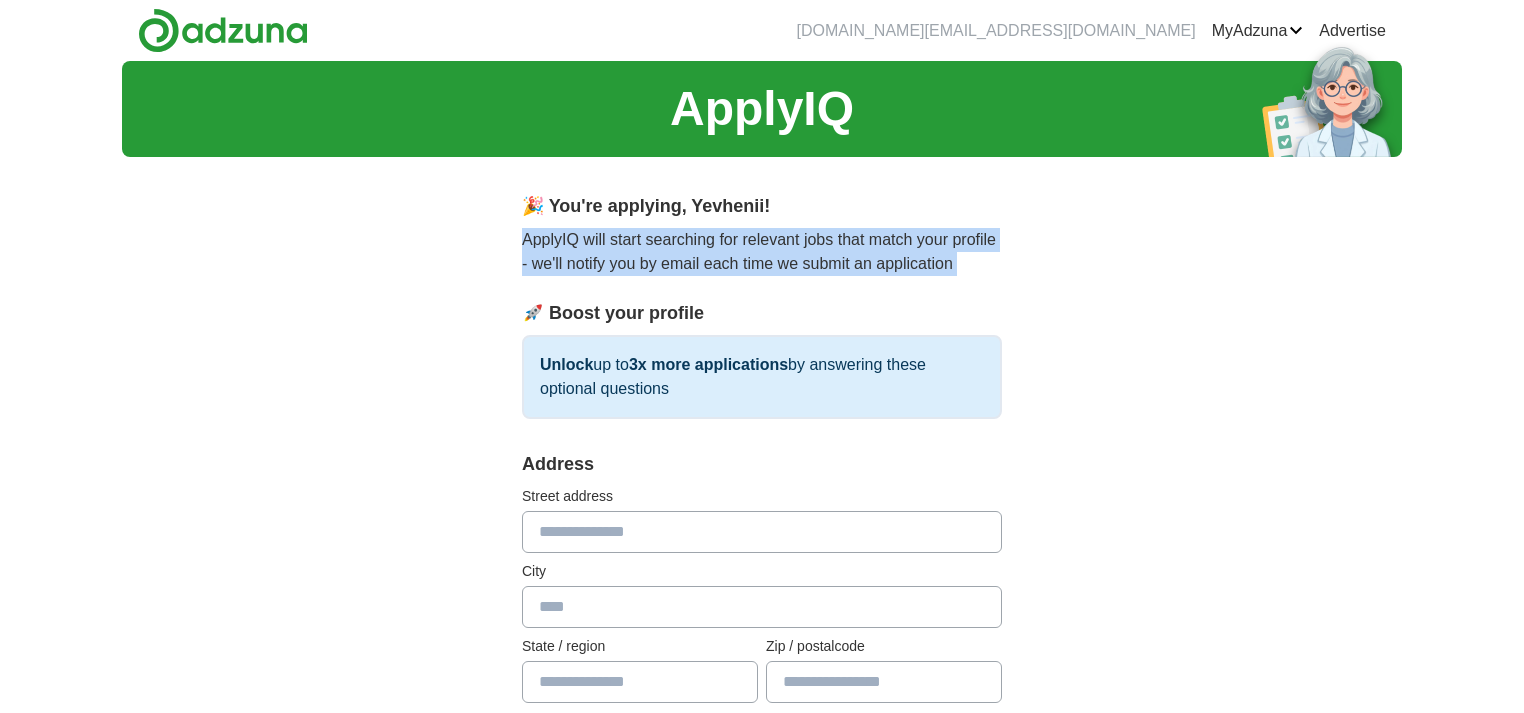 drag, startPoint x: 520, startPoint y: 243, endPoint x: 928, endPoint y: 282, distance: 409.85974 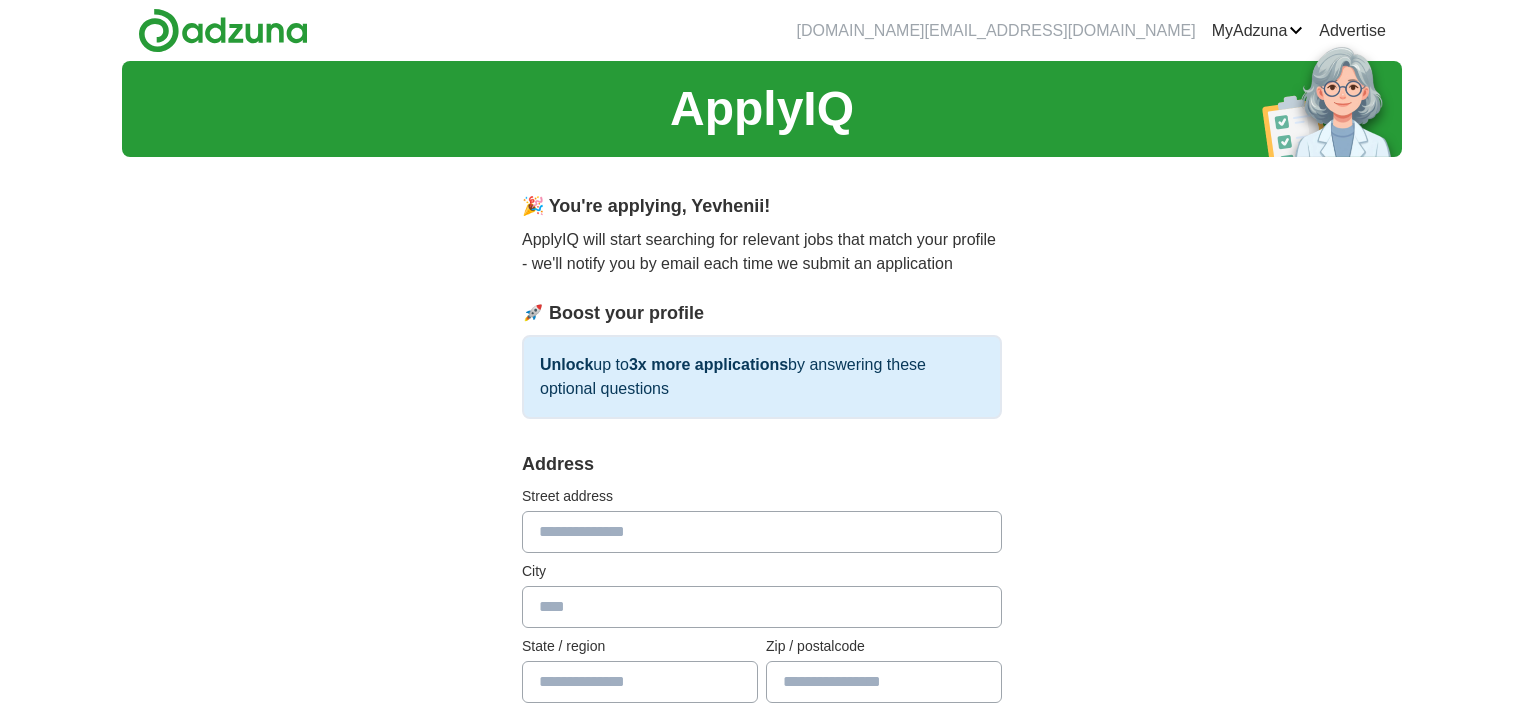 click on "**********" at bounding box center [762, 969] 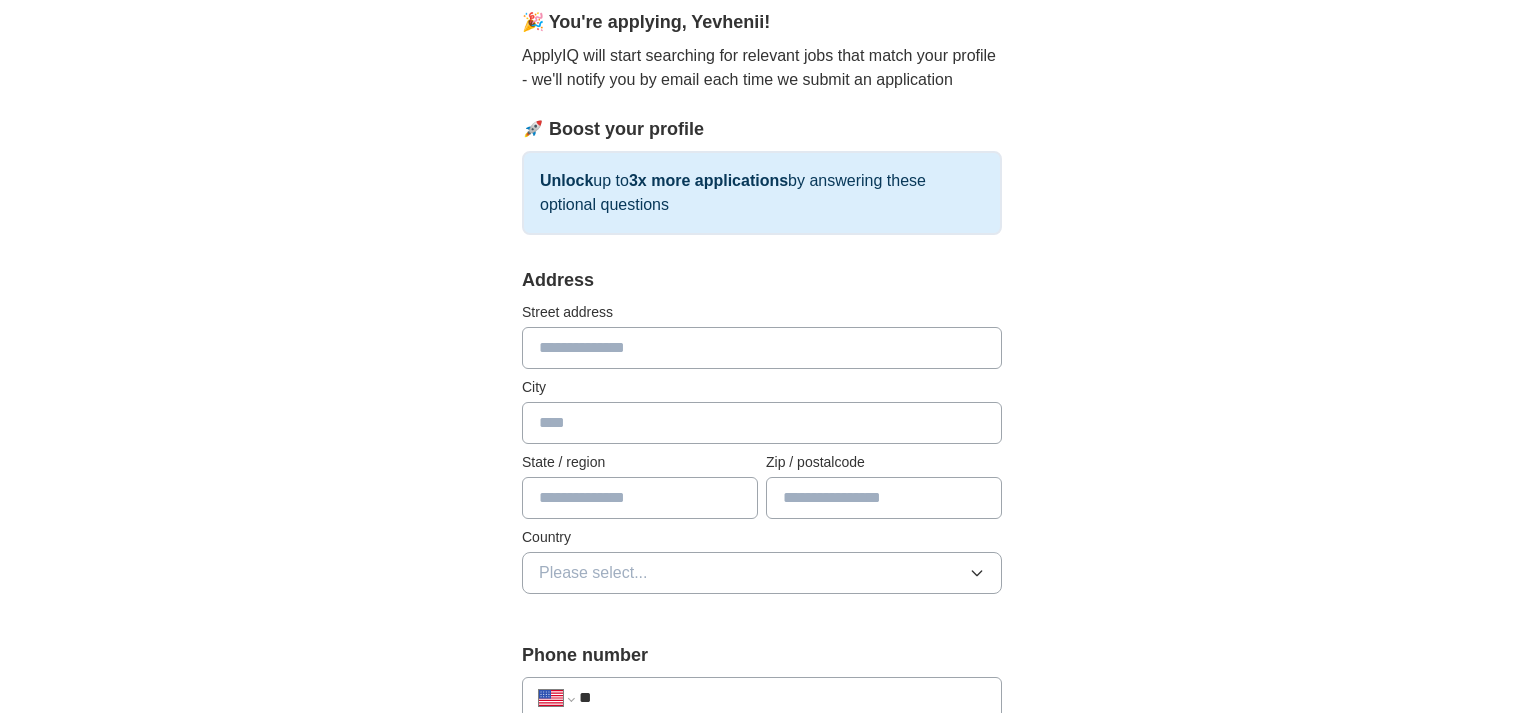 scroll, scrollTop: 192, scrollLeft: 0, axis: vertical 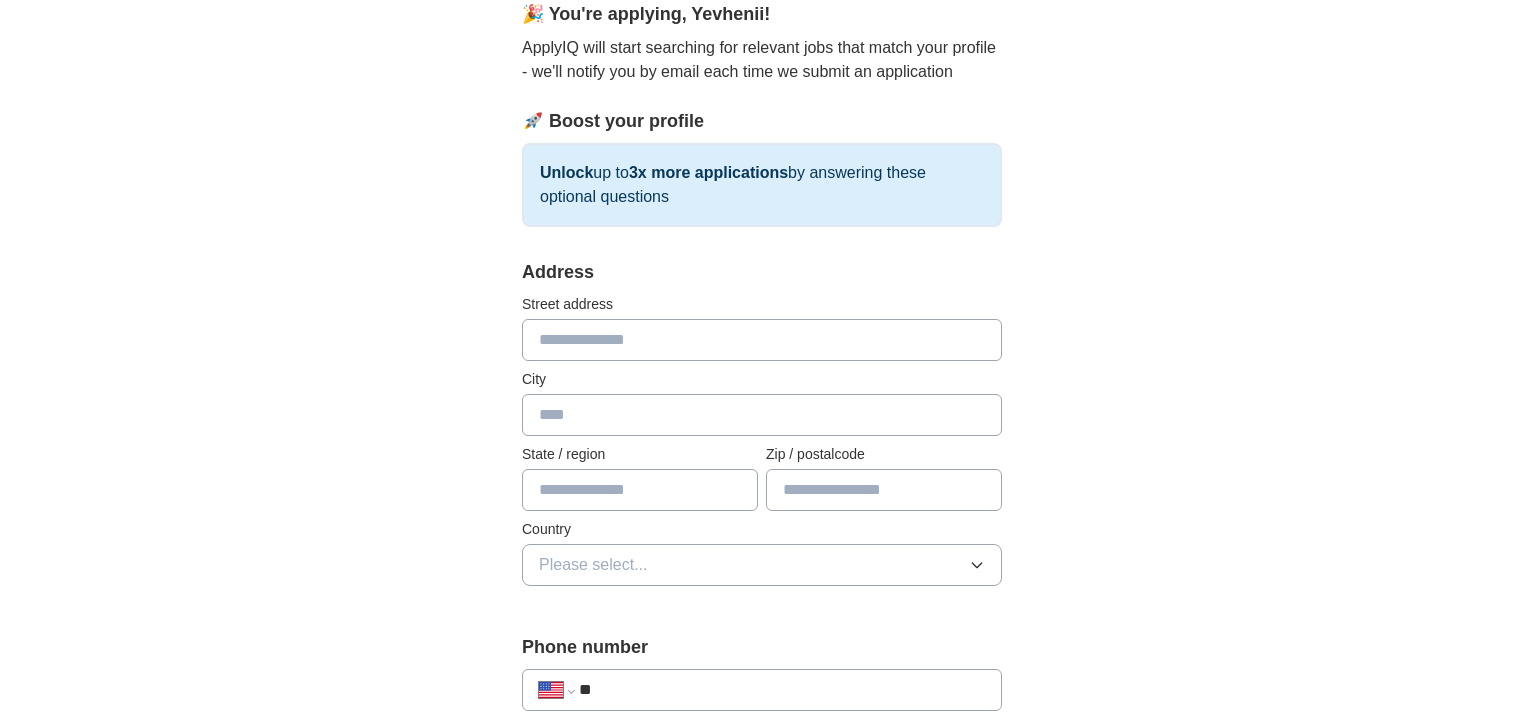 click at bounding box center (762, 340) 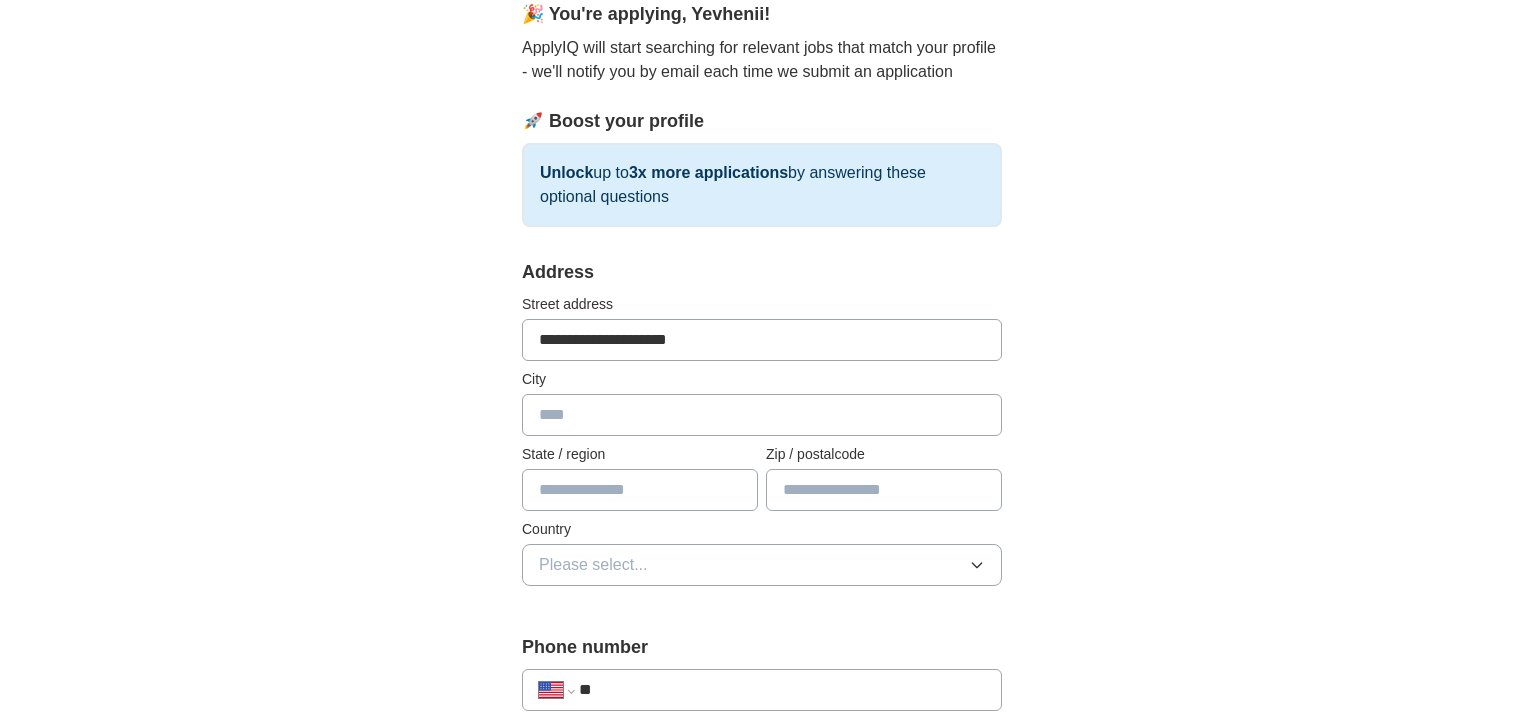 type on "*********" 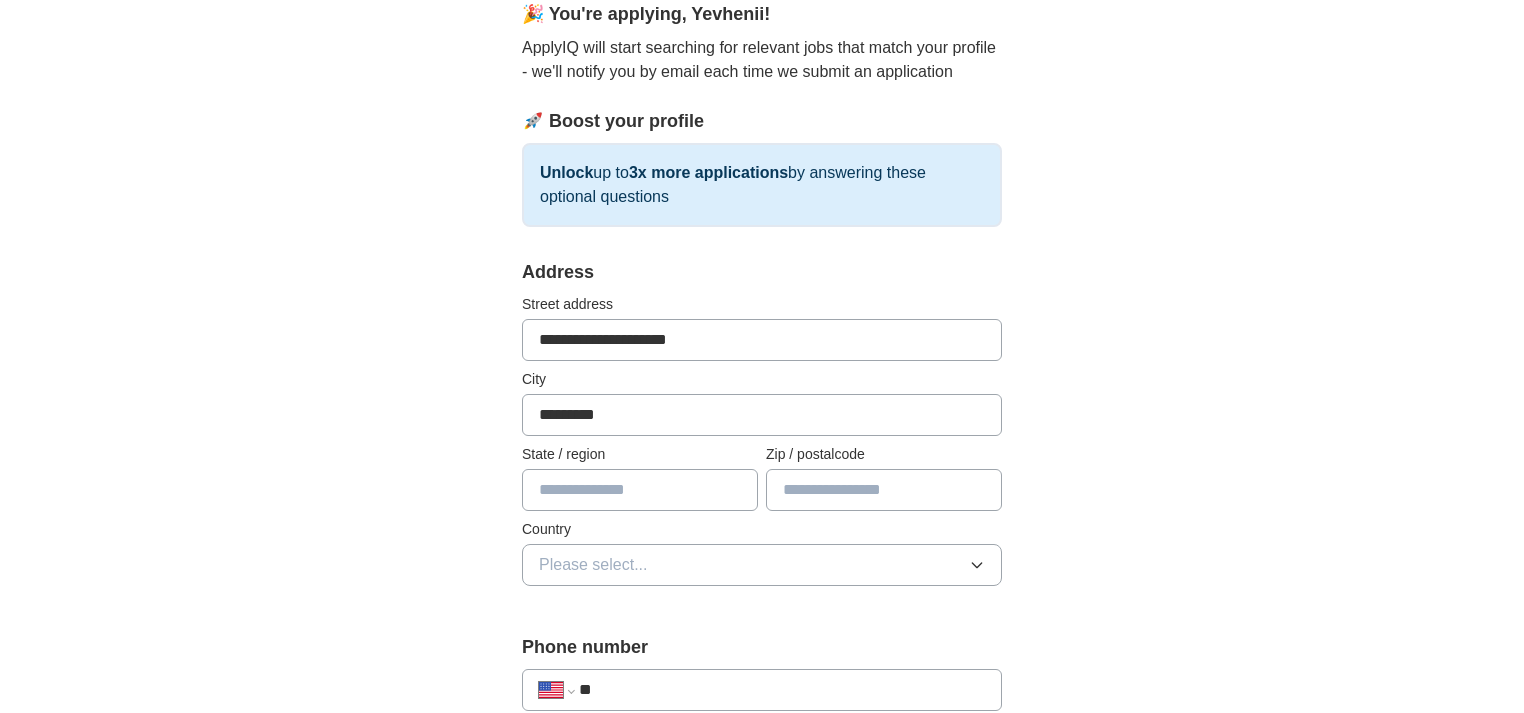 type on "**" 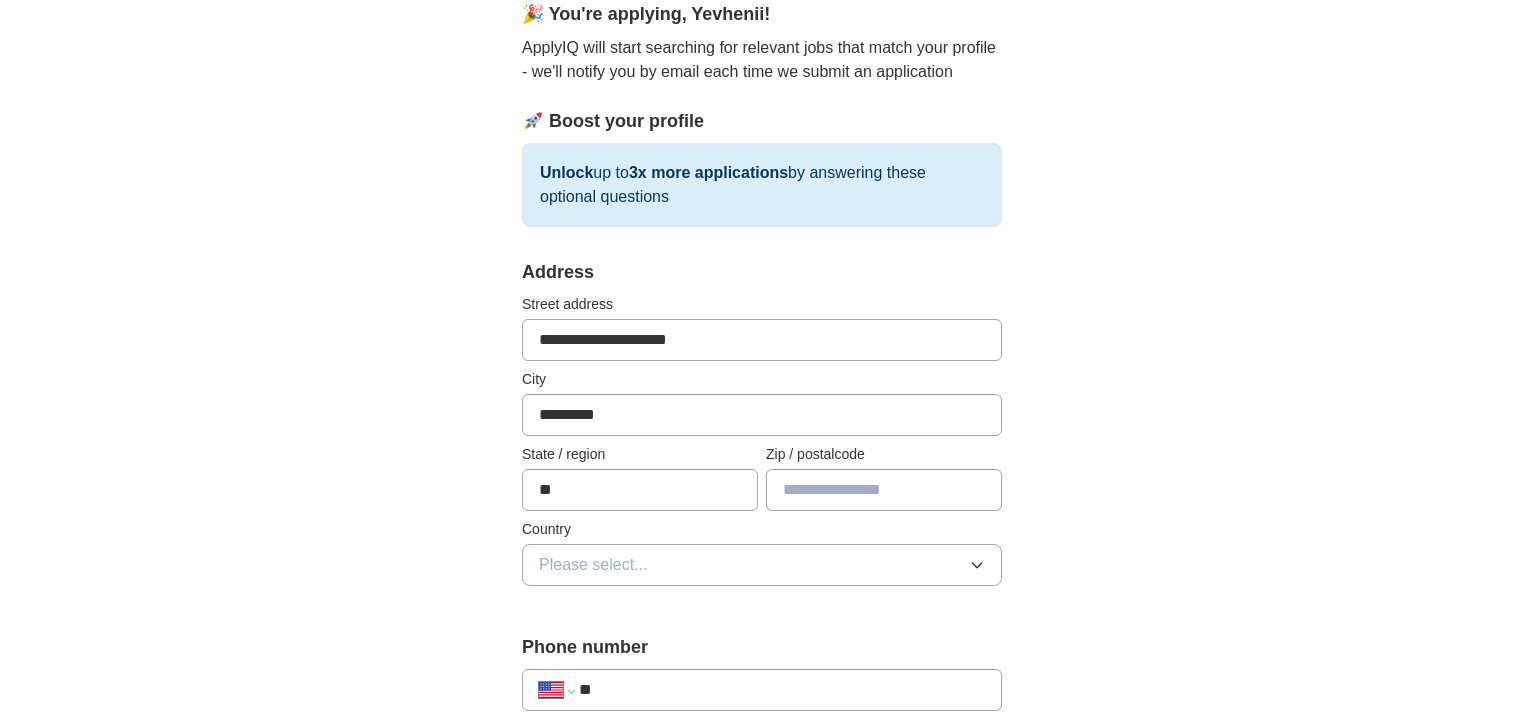 type on "*****" 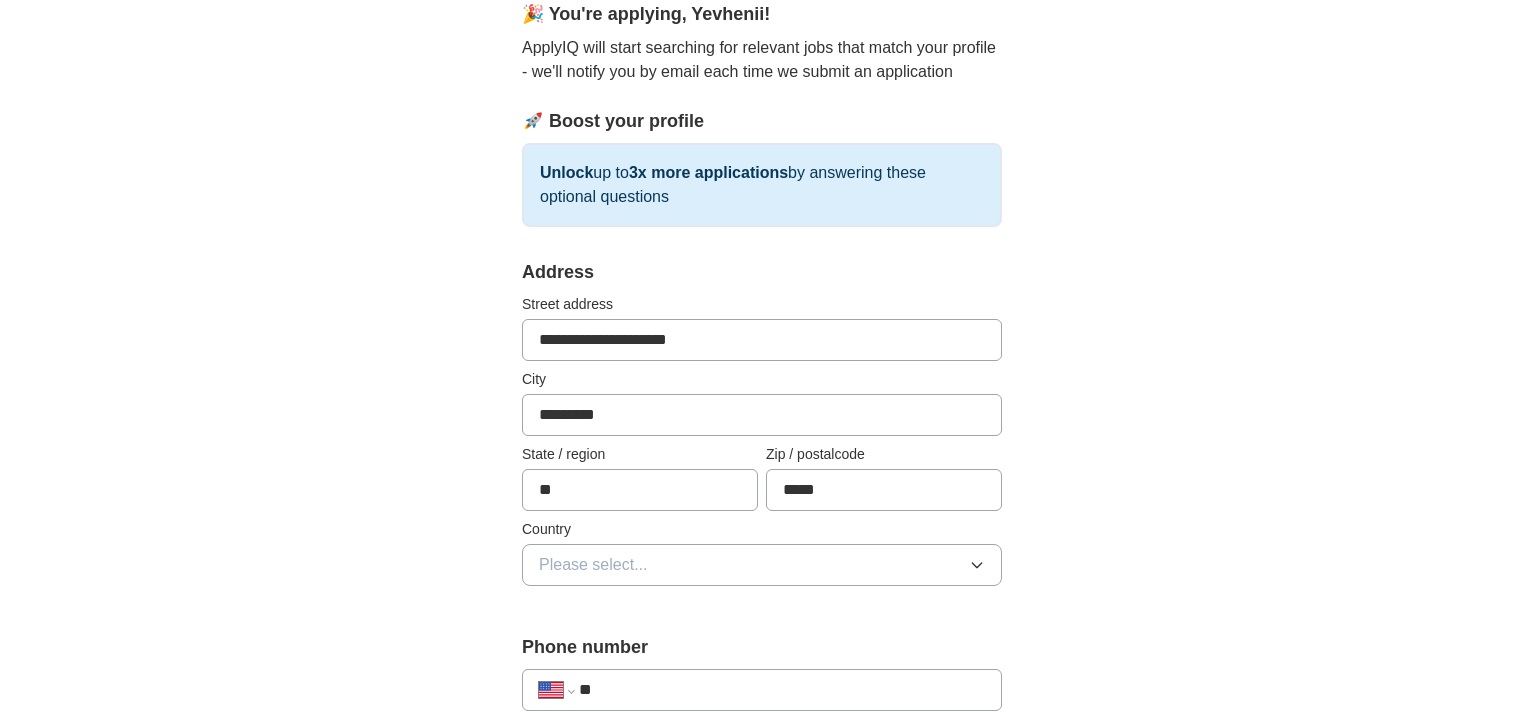 click on "**********" at bounding box center [762, 777] 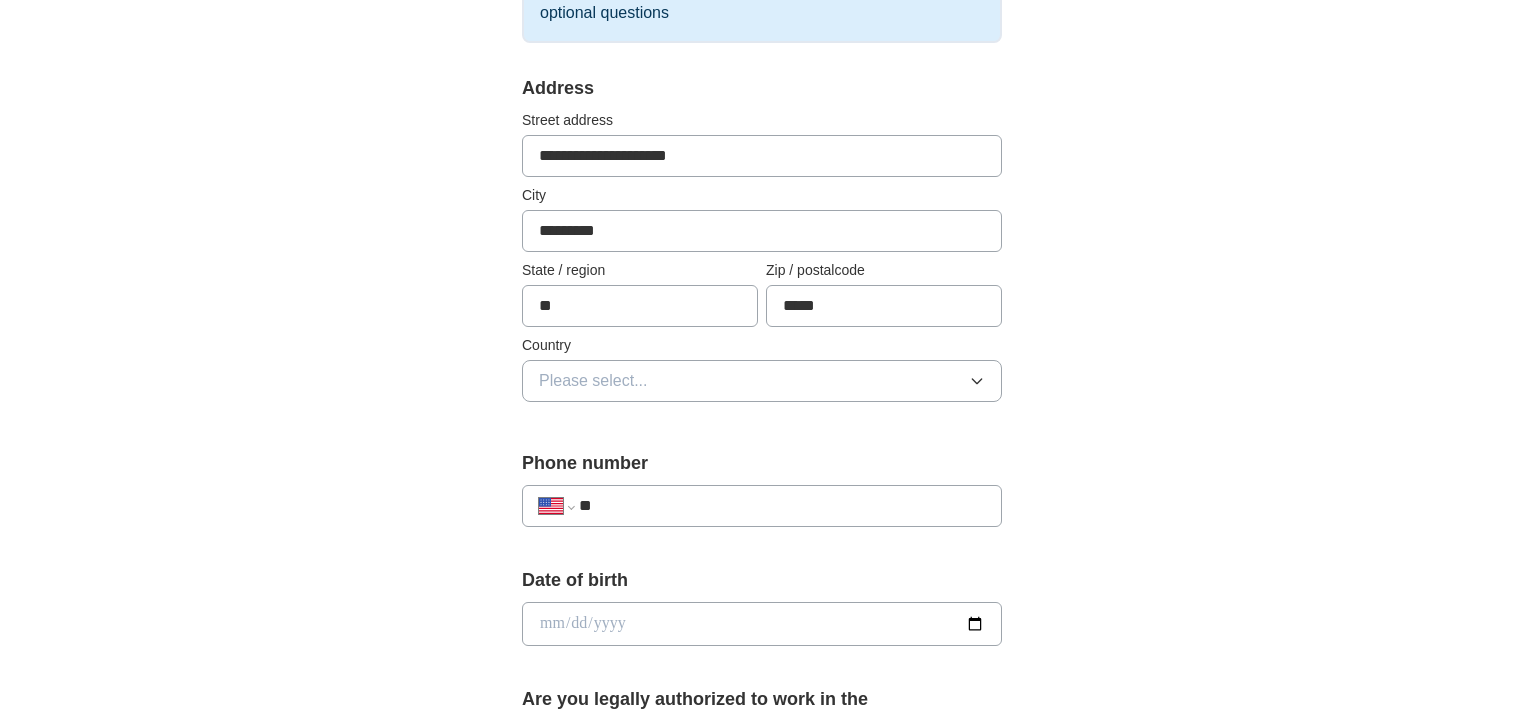 scroll, scrollTop: 384, scrollLeft: 0, axis: vertical 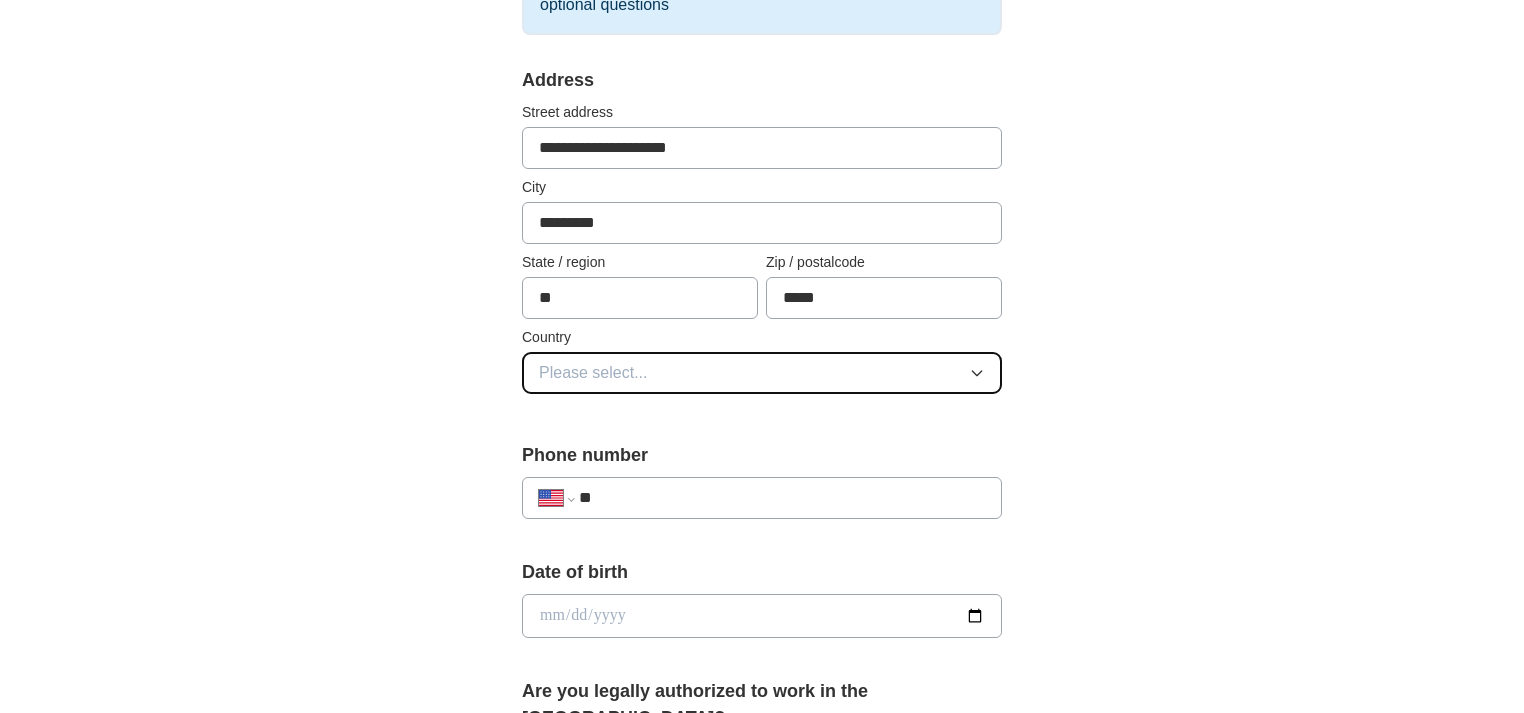 click on "Please select..." at bounding box center (762, 373) 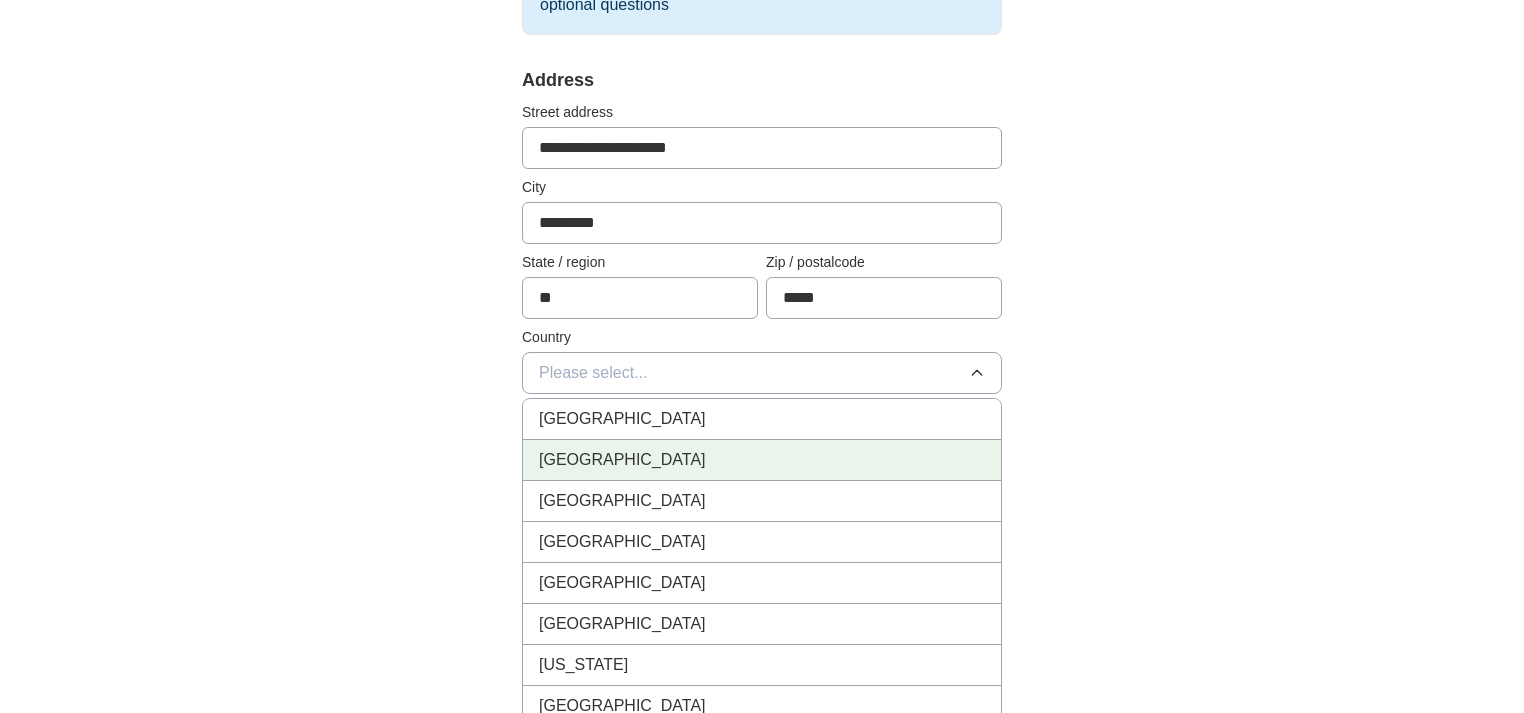 click on "[GEOGRAPHIC_DATA]" at bounding box center [762, 460] 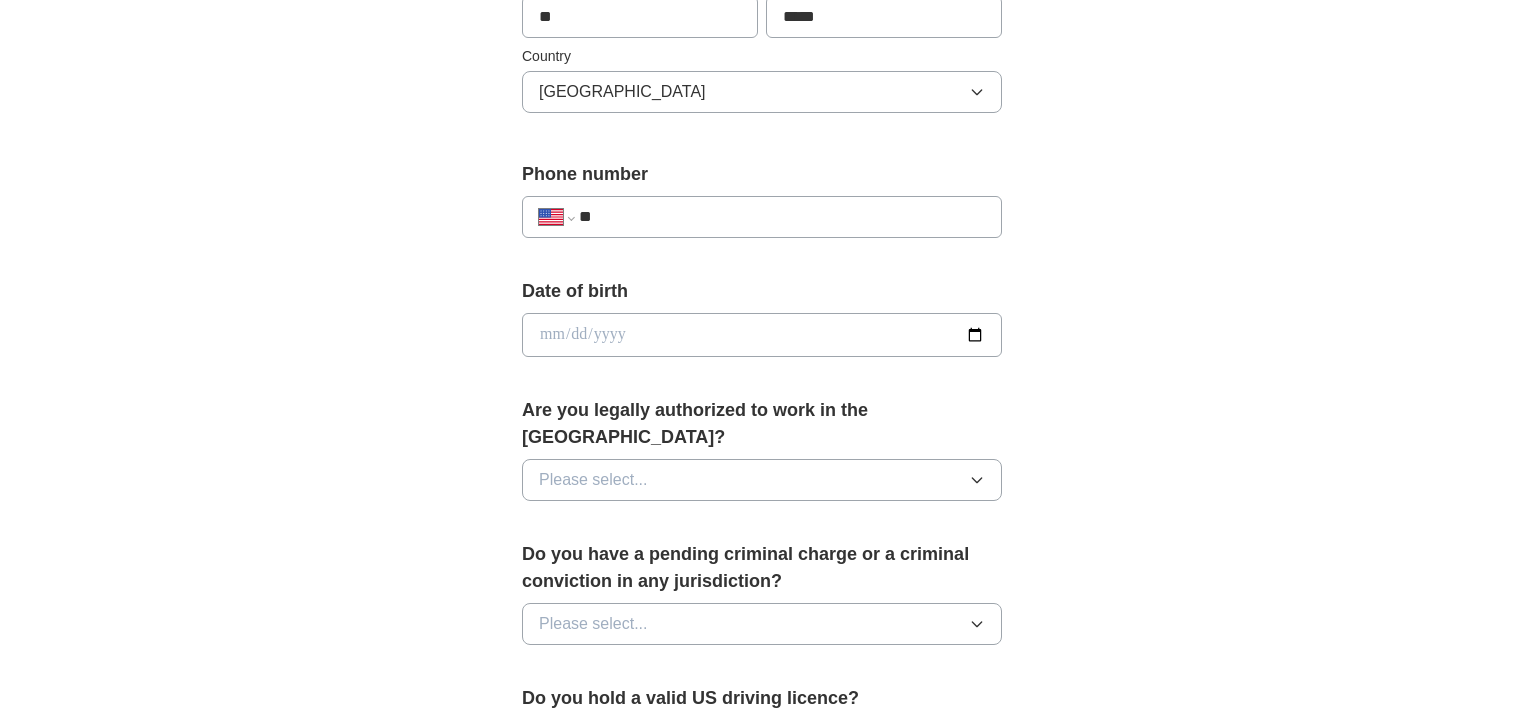 scroll, scrollTop: 672, scrollLeft: 0, axis: vertical 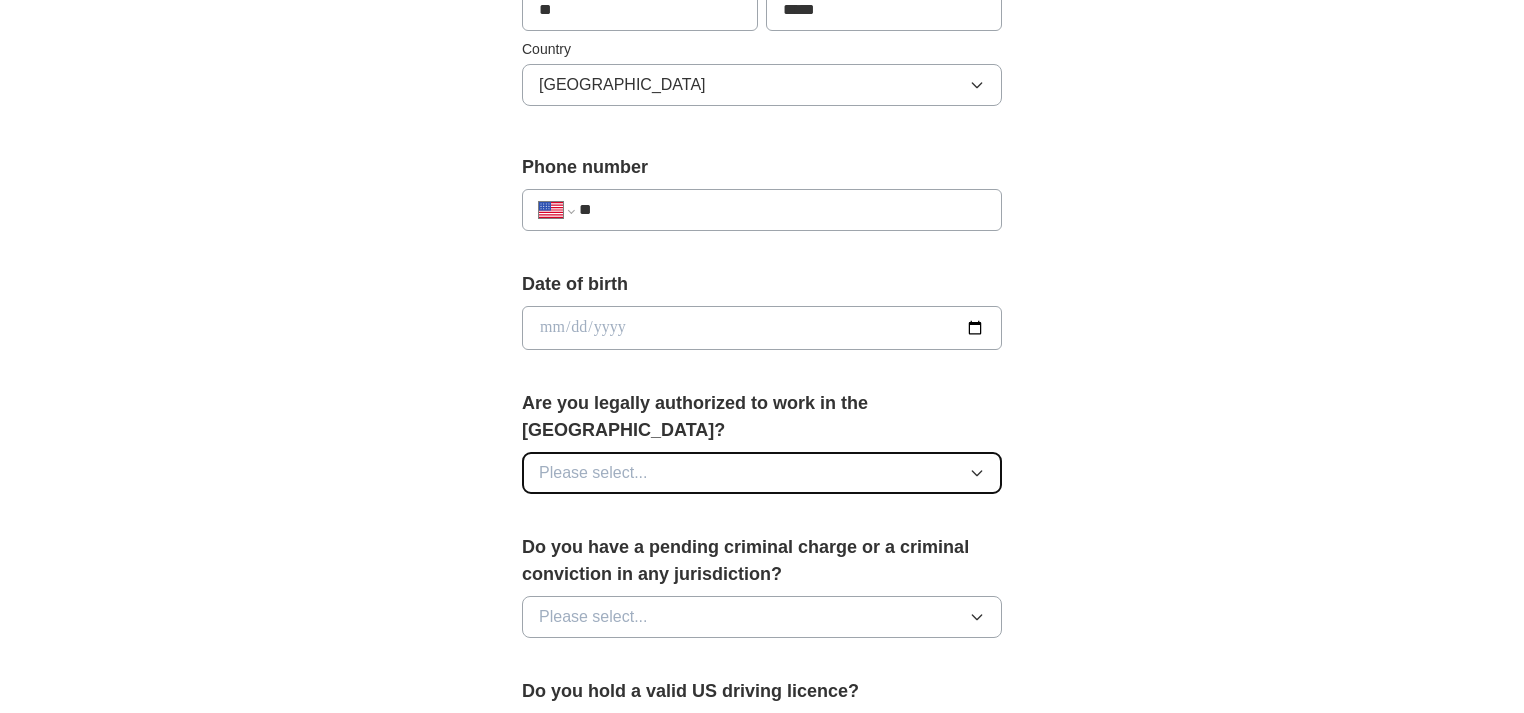 click 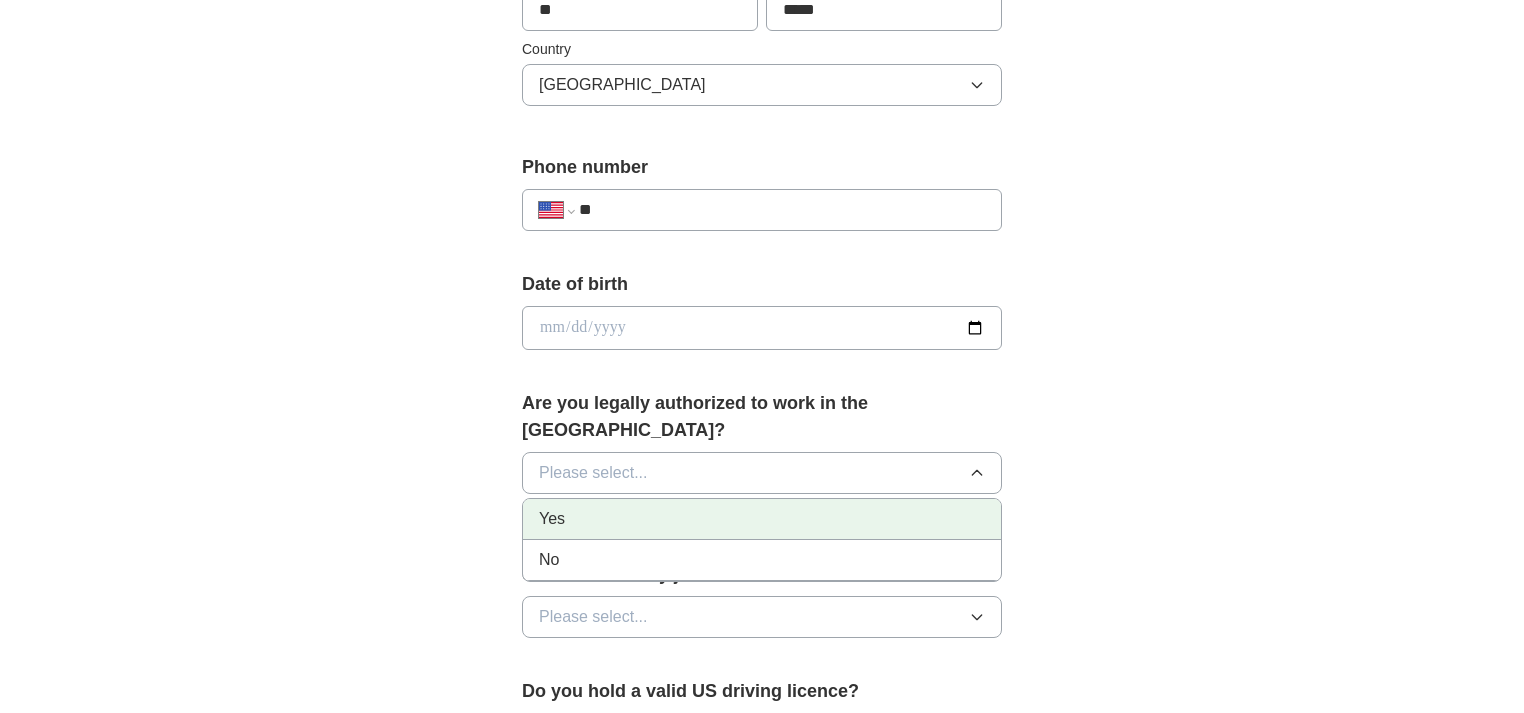 click on "Yes" at bounding box center [762, 519] 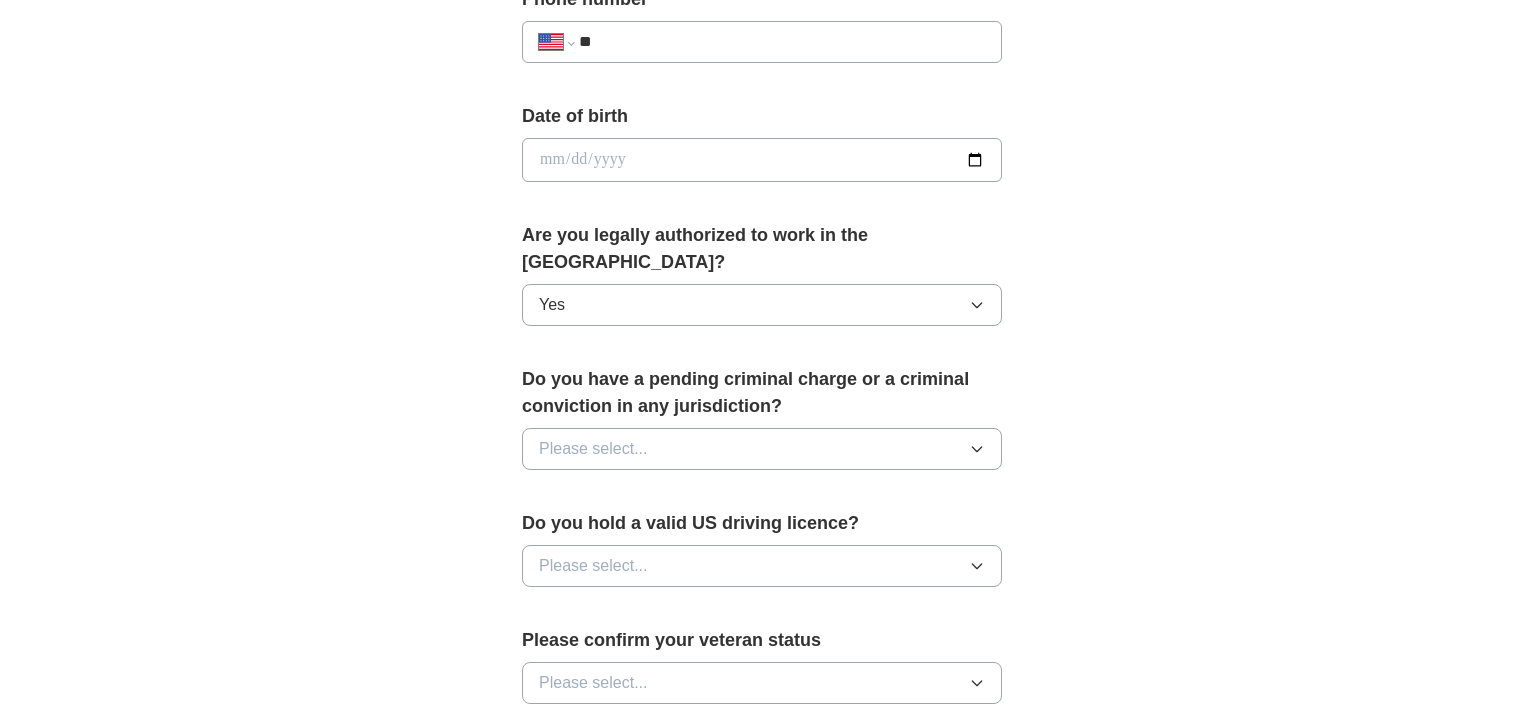 scroll, scrollTop: 864, scrollLeft: 0, axis: vertical 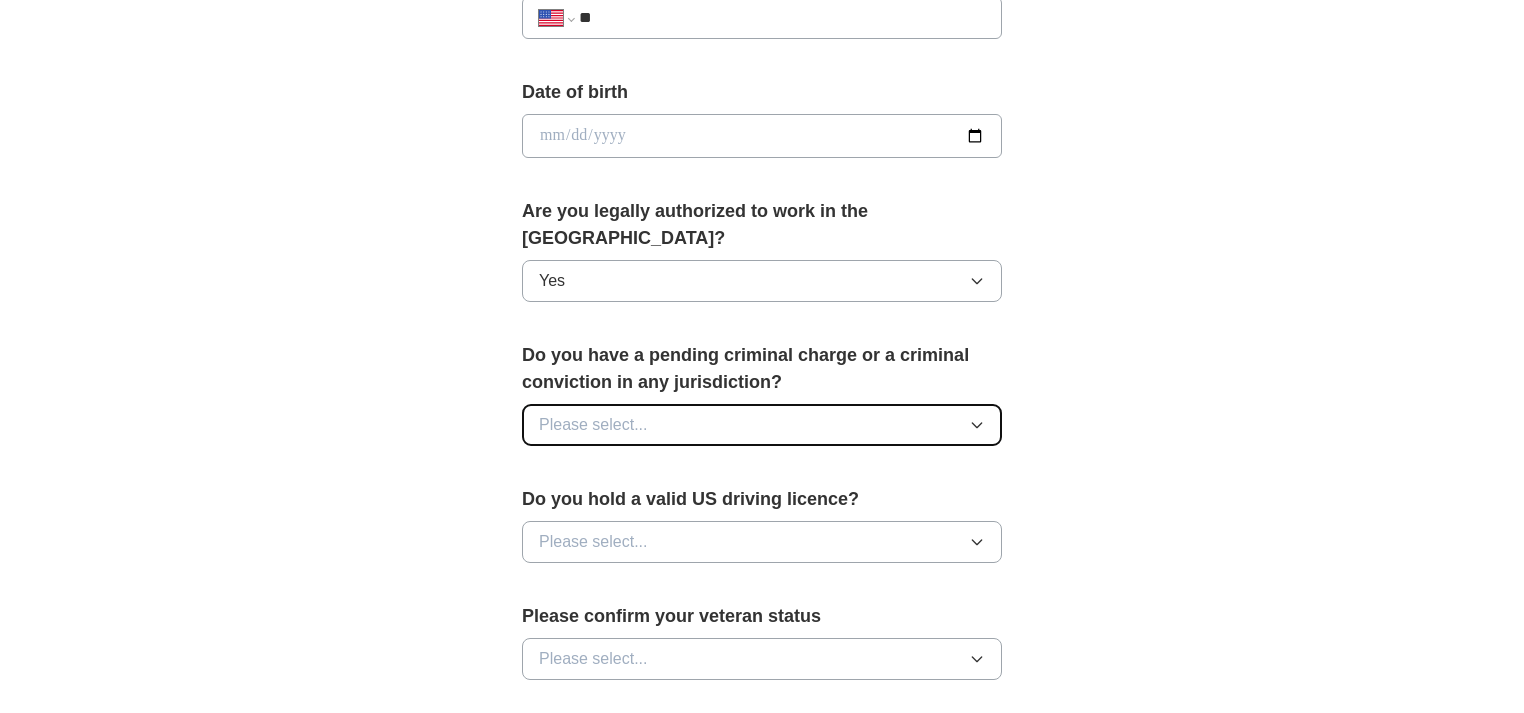 click on "Please select..." at bounding box center (762, 425) 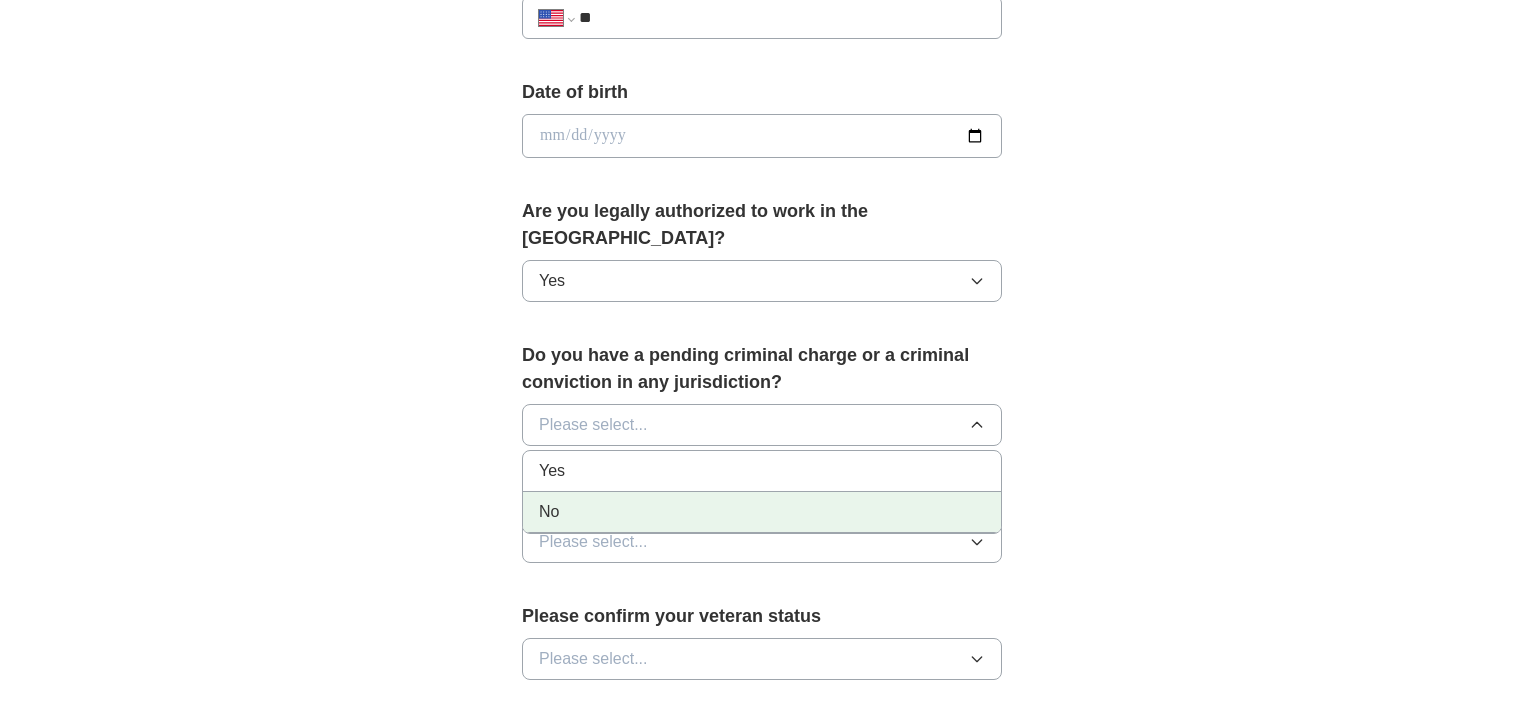 click on "No" at bounding box center [762, 512] 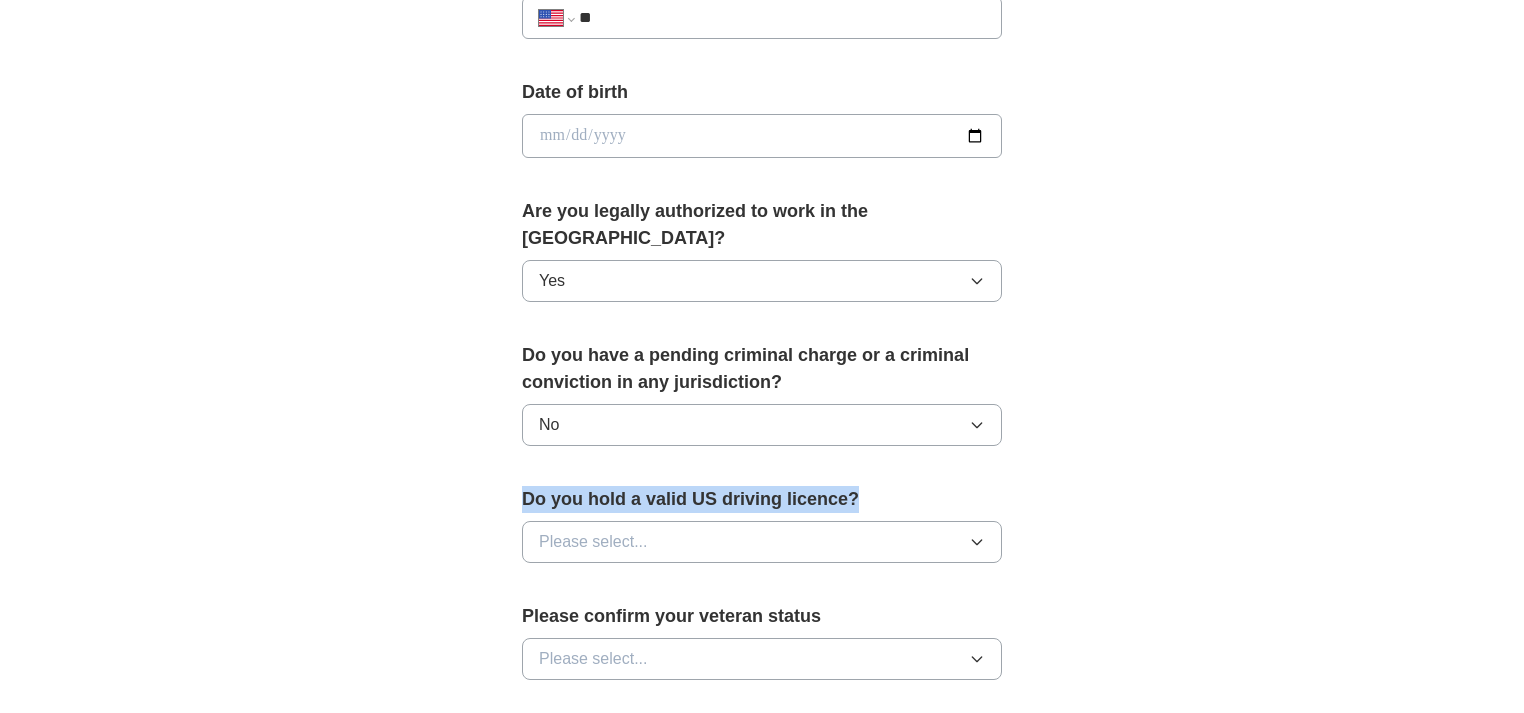 drag, startPoint x: 519, startPoint y: 468, endPoint x: 904, endPoint y: 472, distance: 385.02078 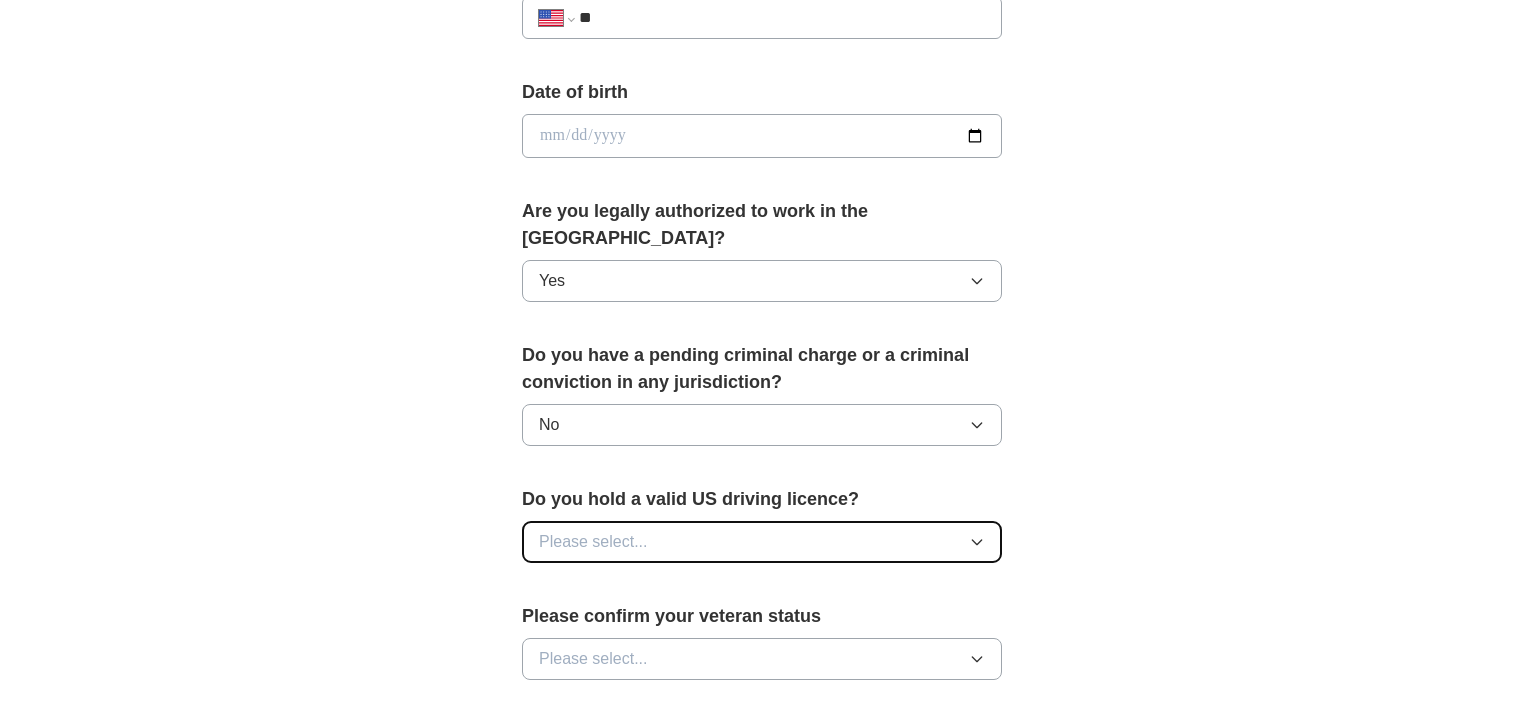 click on "Please select..." at bounding box center (762, 542) 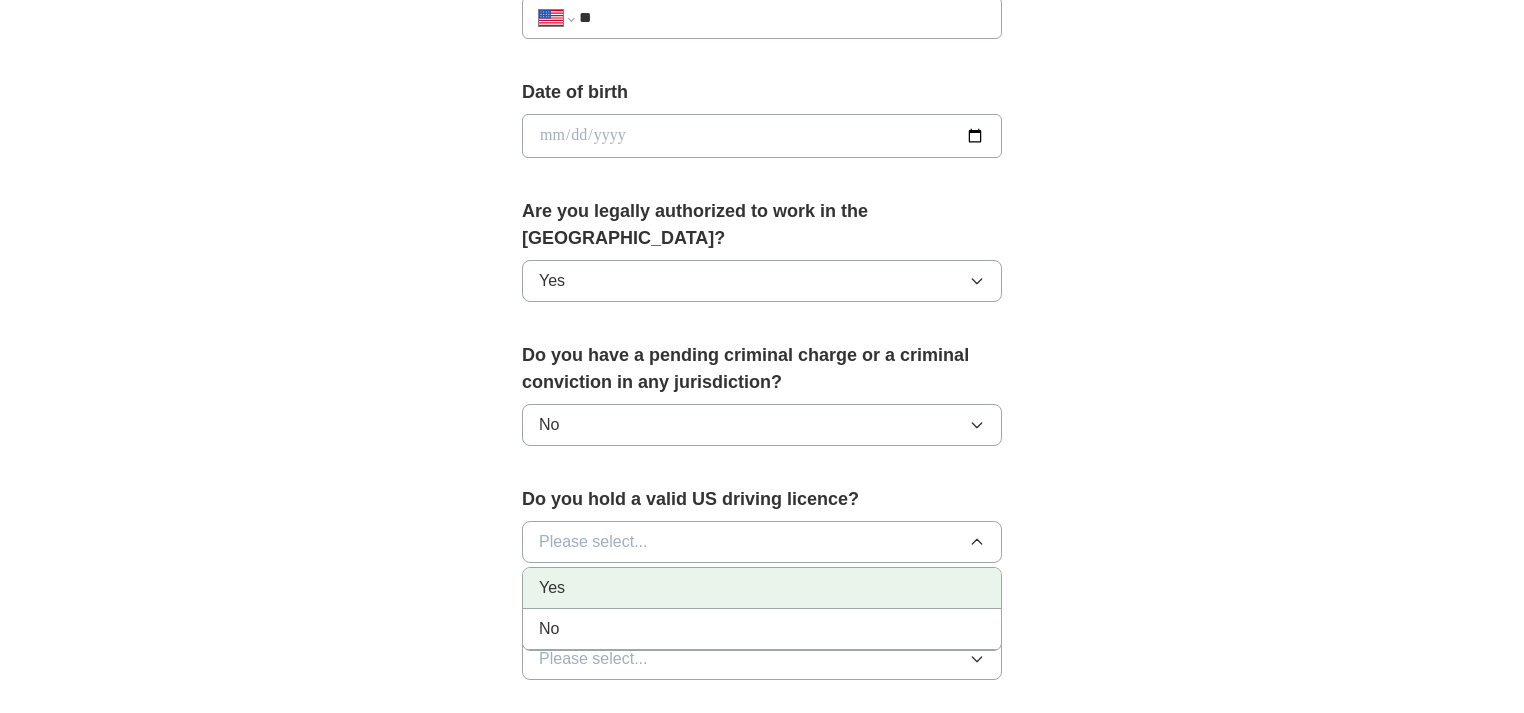 click on "Yes" at bounding box center [762, 588] 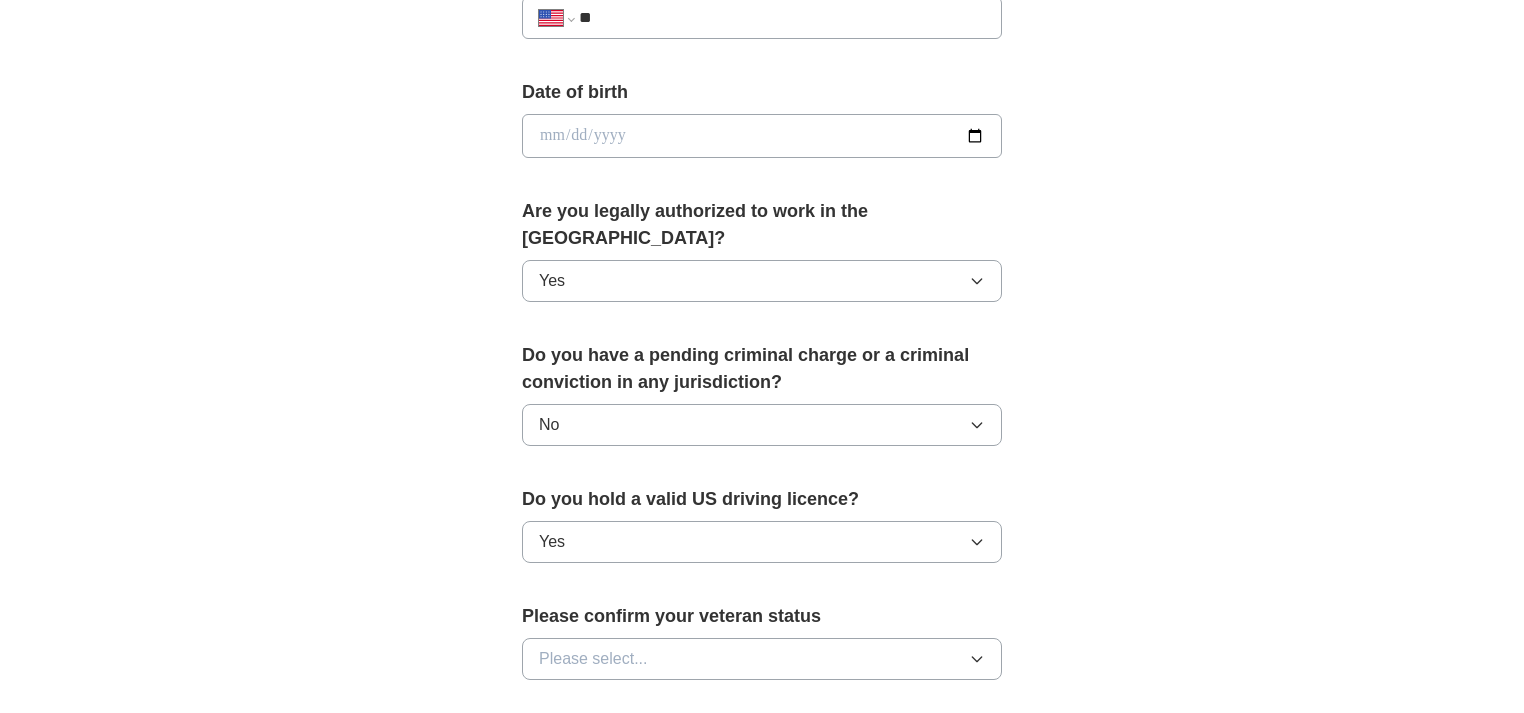 scroll, scrollTop: 1056, scrollLeft: 0, axis: vertical 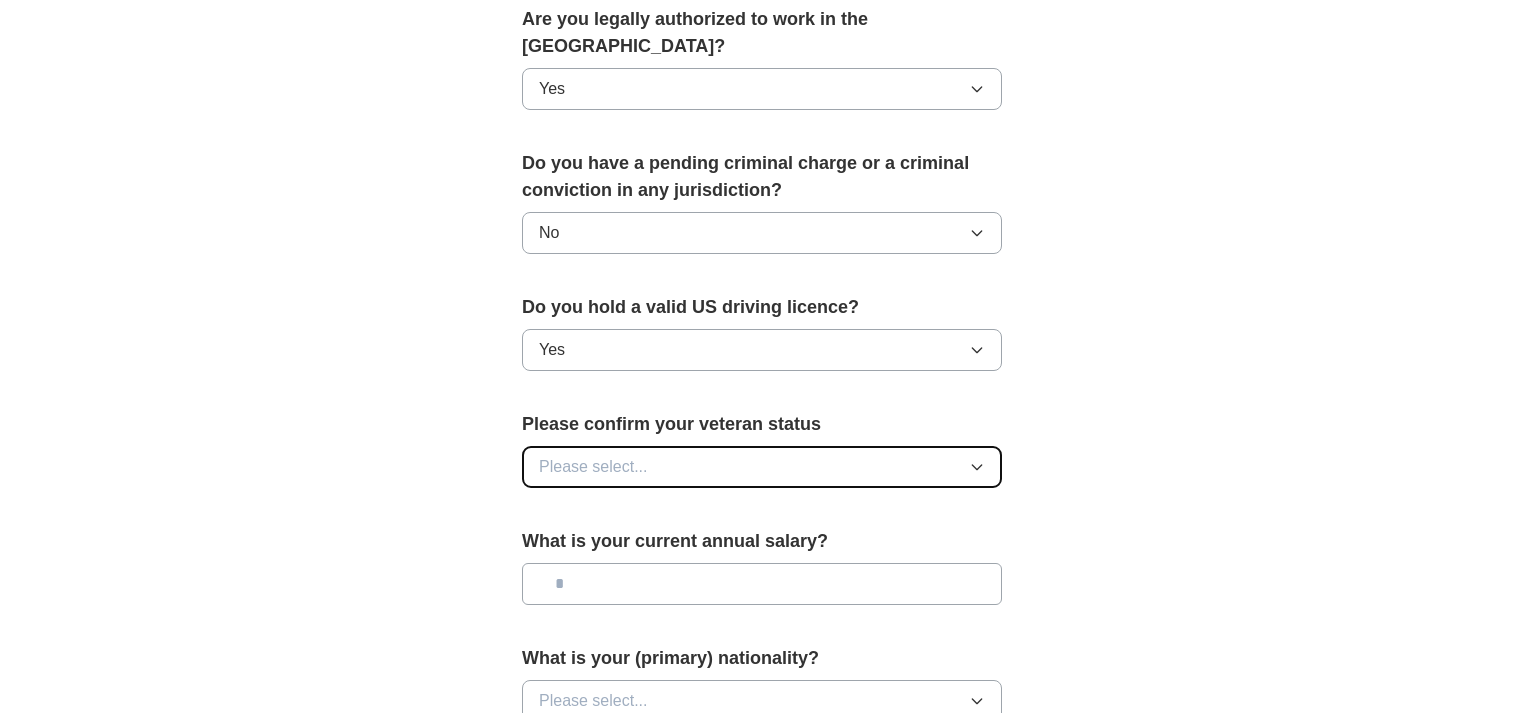 click on "Please select..." at bounding box center [762, 467] 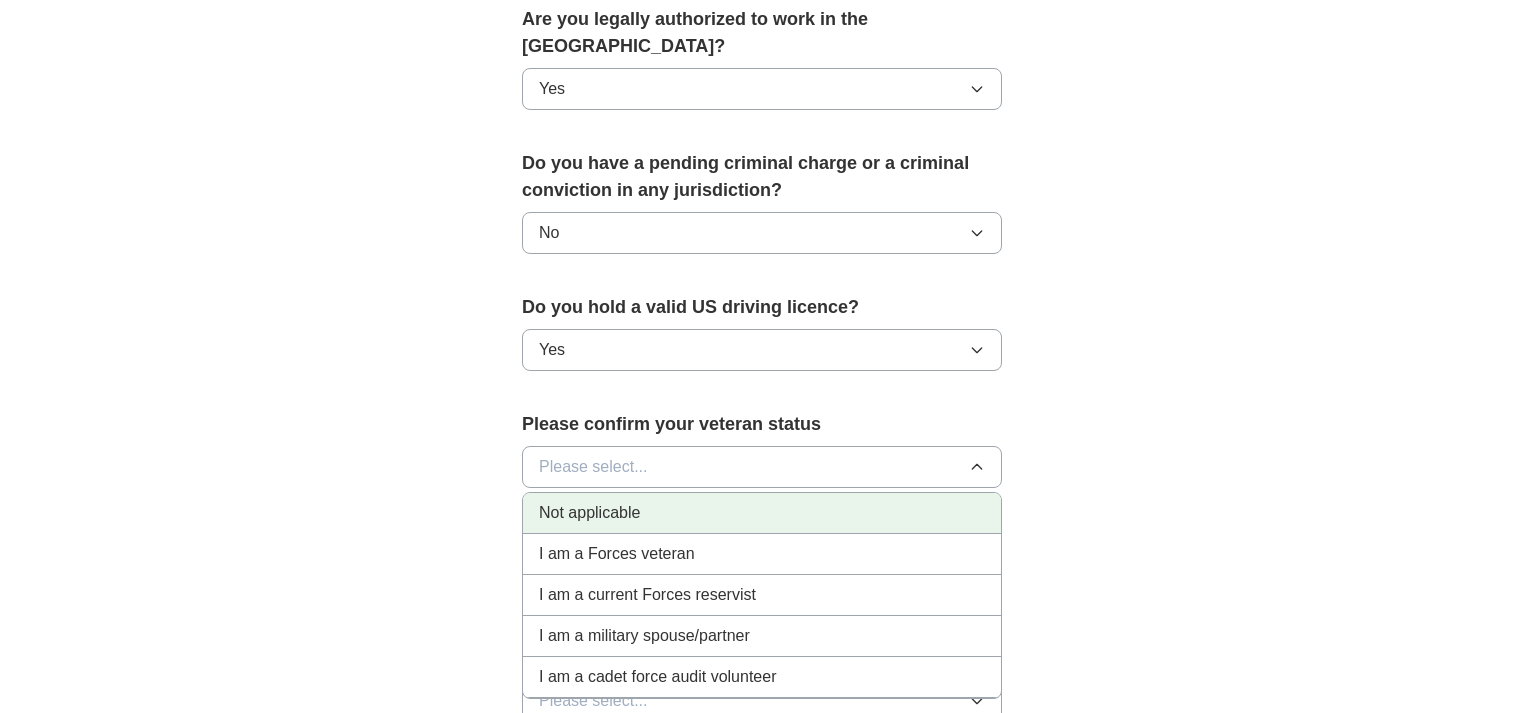click on "Not applicable" at bounding box center [762, 513] 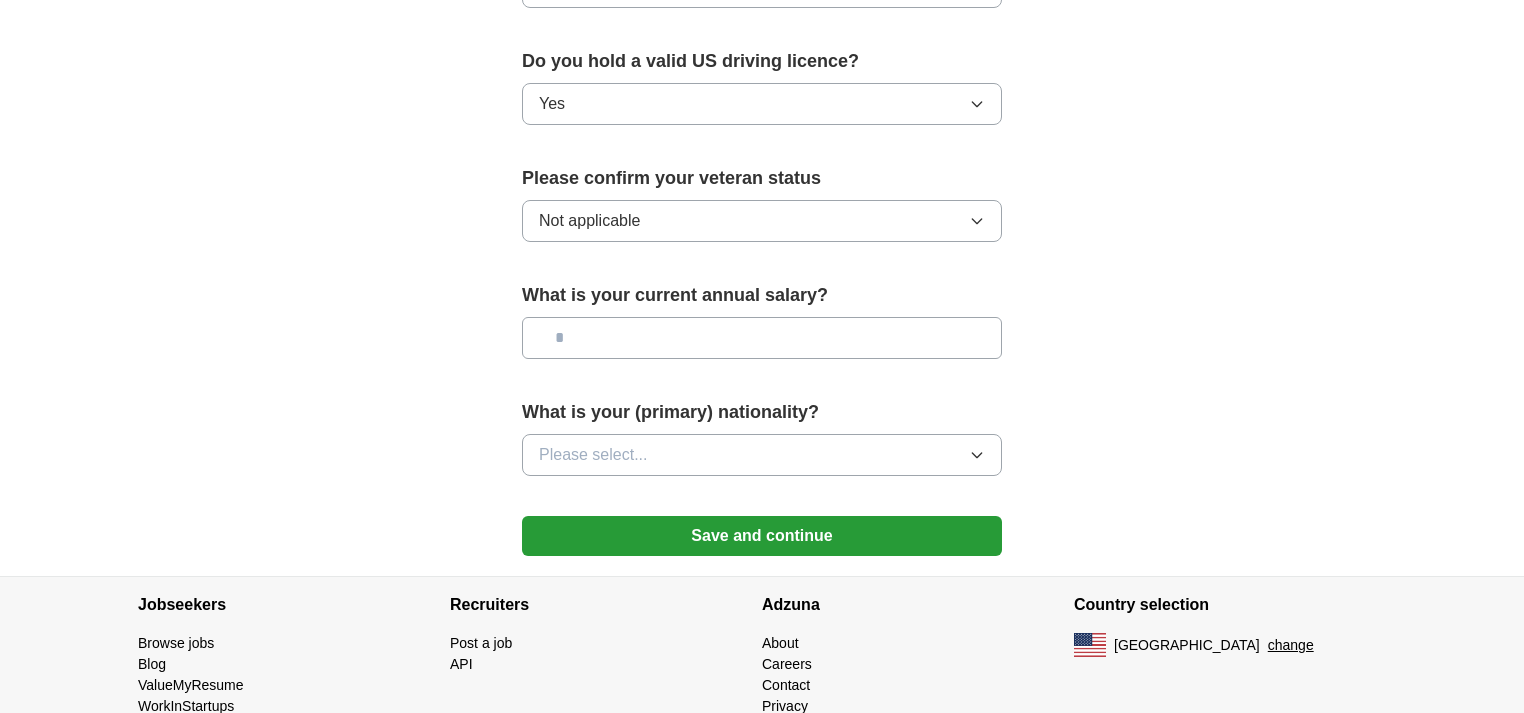 scroll, scrollTop: 1334, scrollLeft: 0, axis: vertical 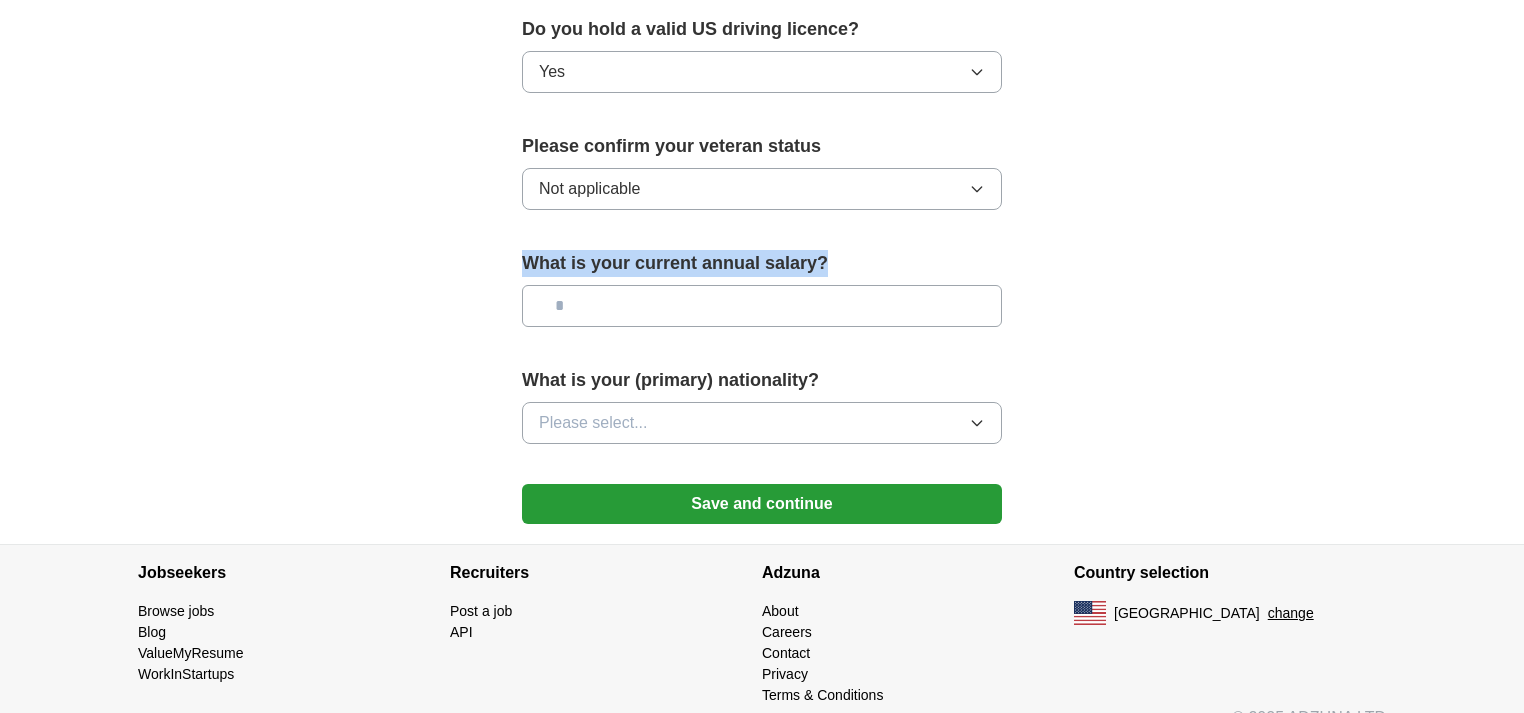 drag, startPoint x: 522, startPoint y: 224, endPoint x: 839, endPoint y: 234, distance: 317.15768 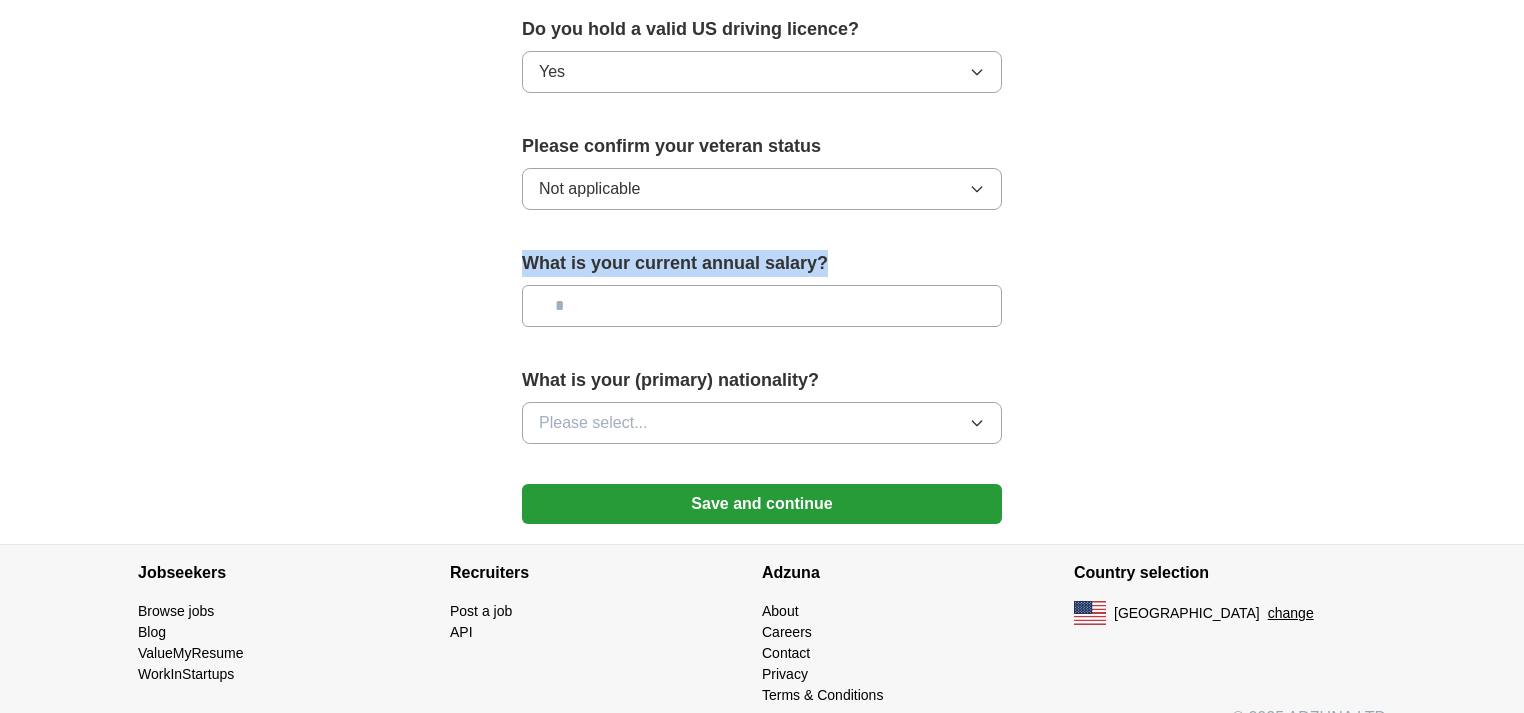 click at bounding box center [826, 242] 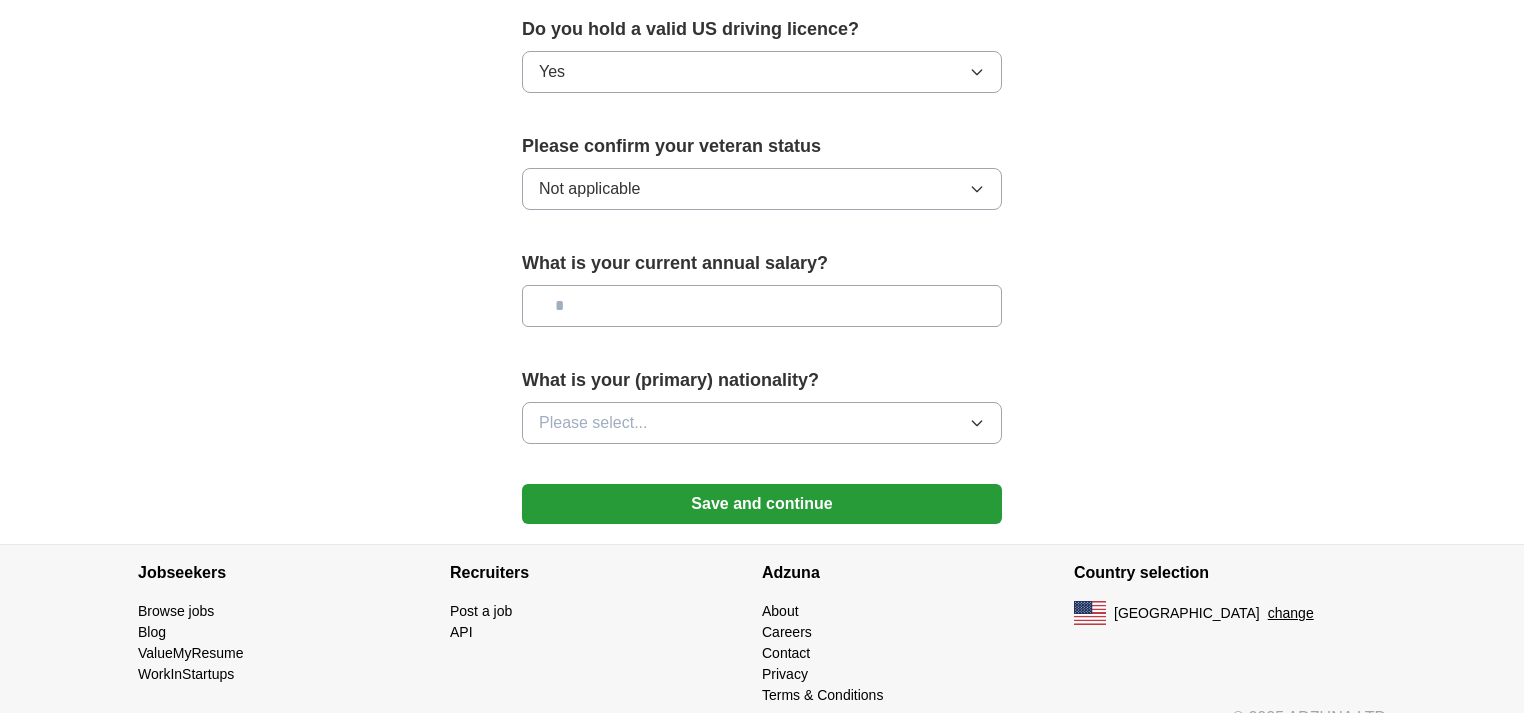 click on "**********" at bounding box center [762, -365] 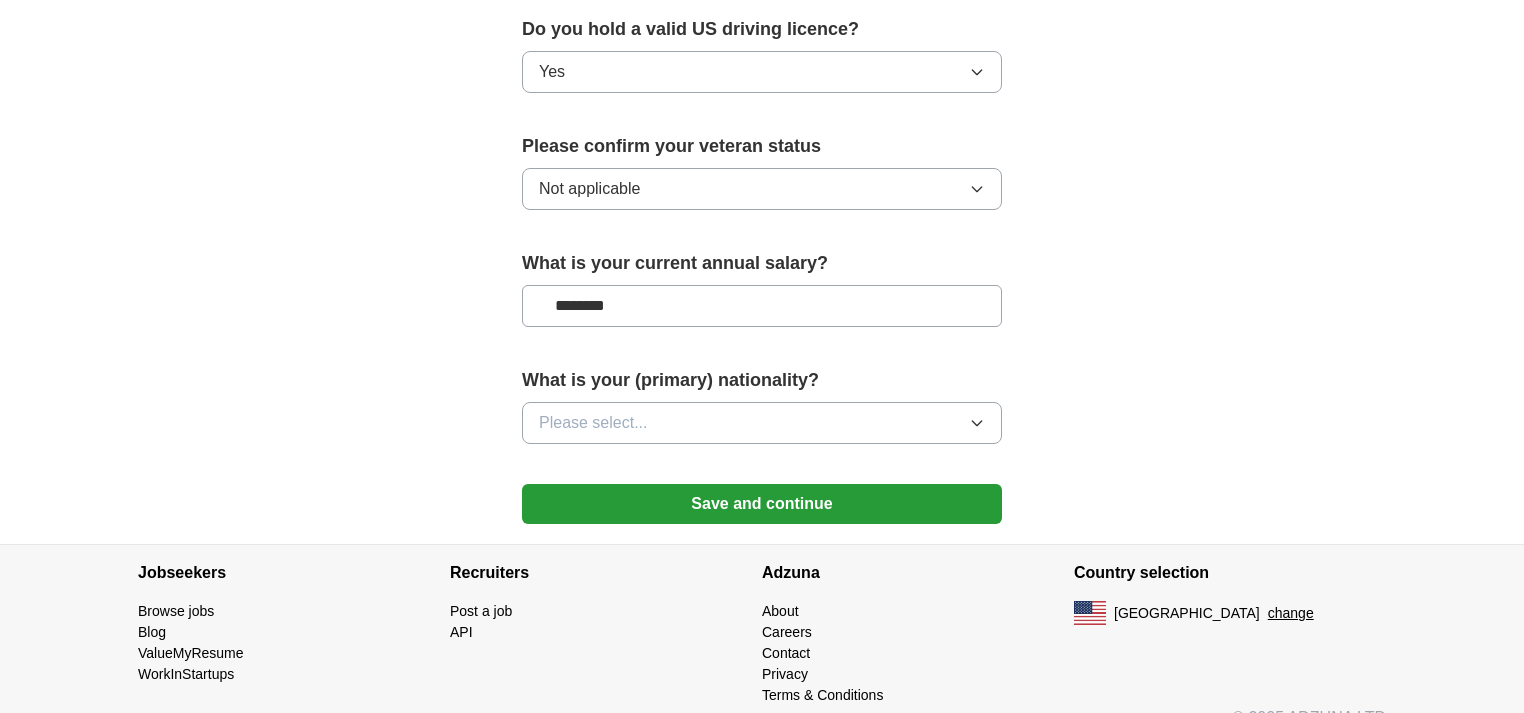 type on "********" 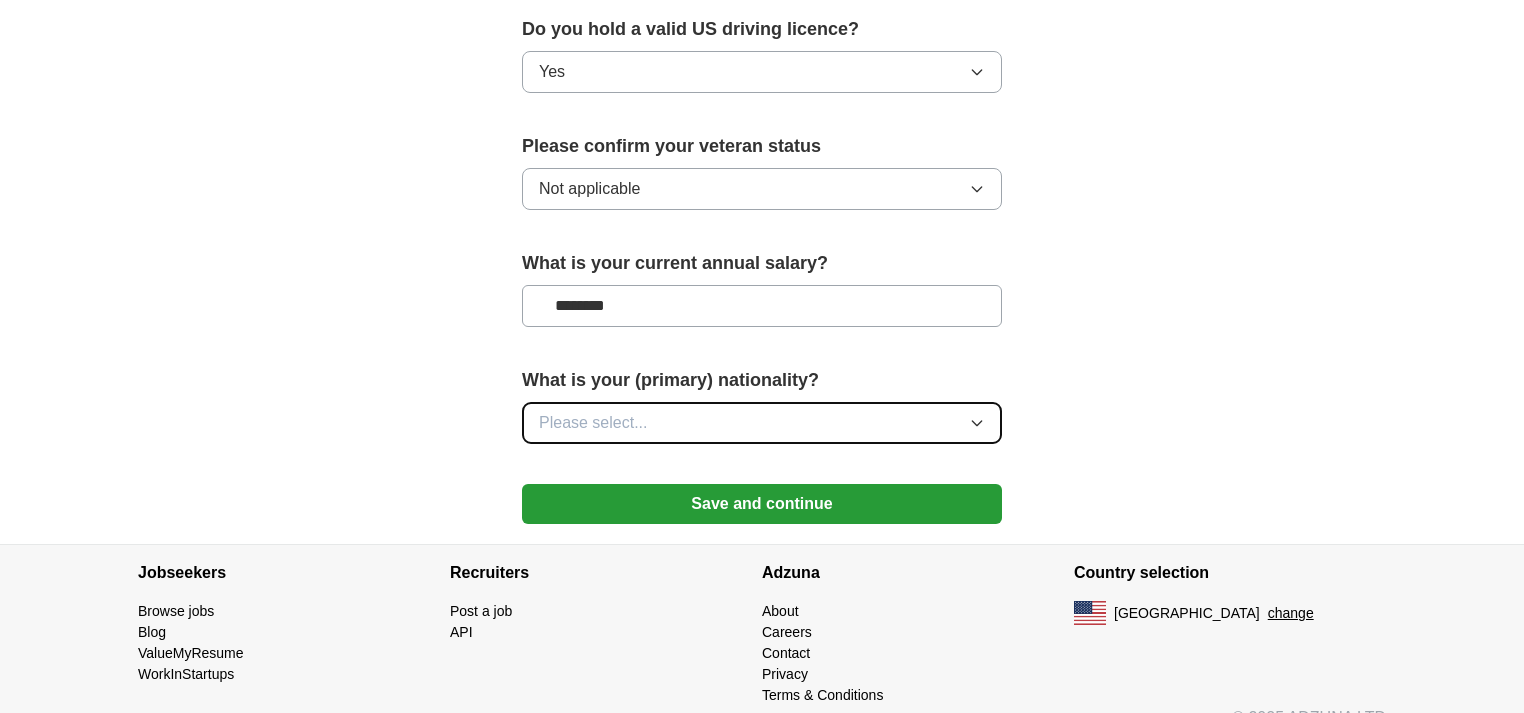 click on "Please select..." at bounding box center (593, 423) 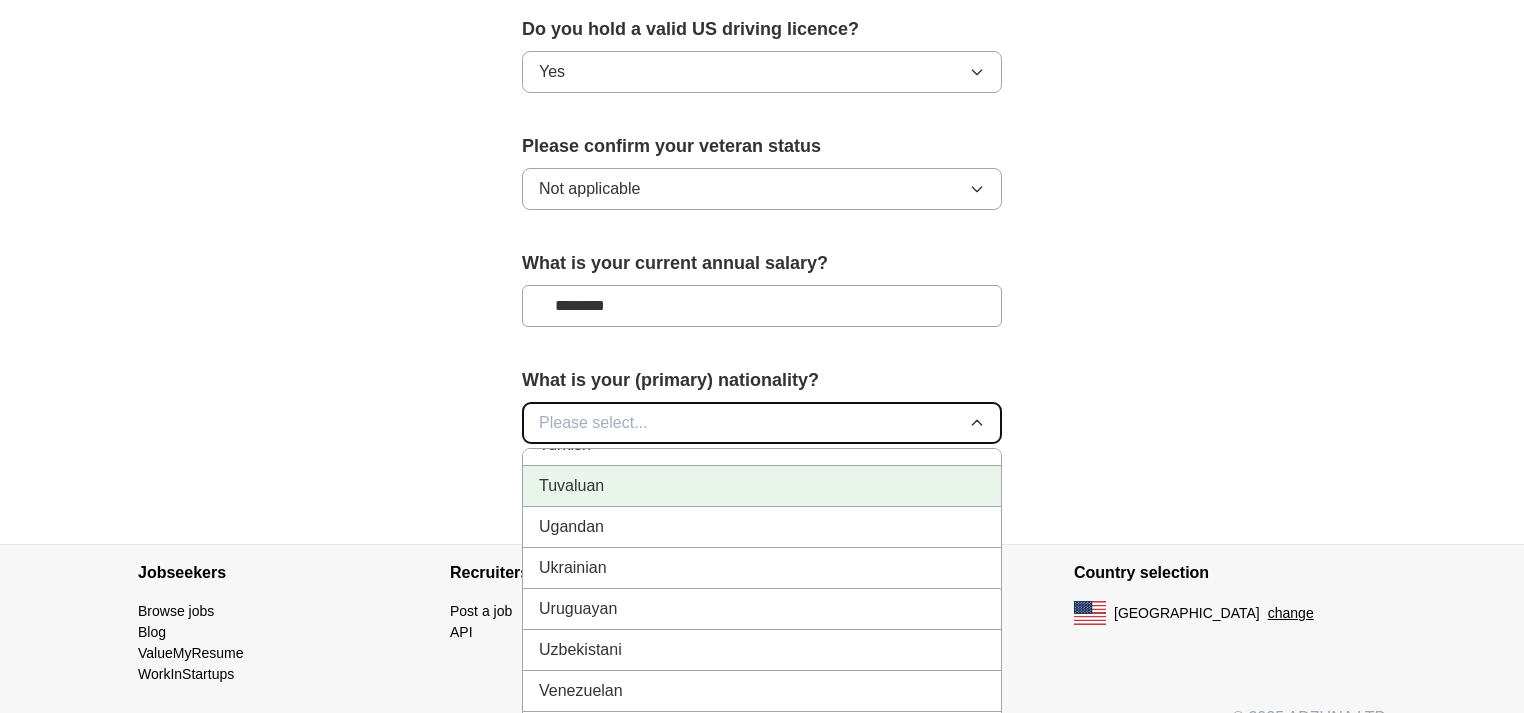 scroll, scrollTop: 7435, scrollLeft: 0, axis: vertical 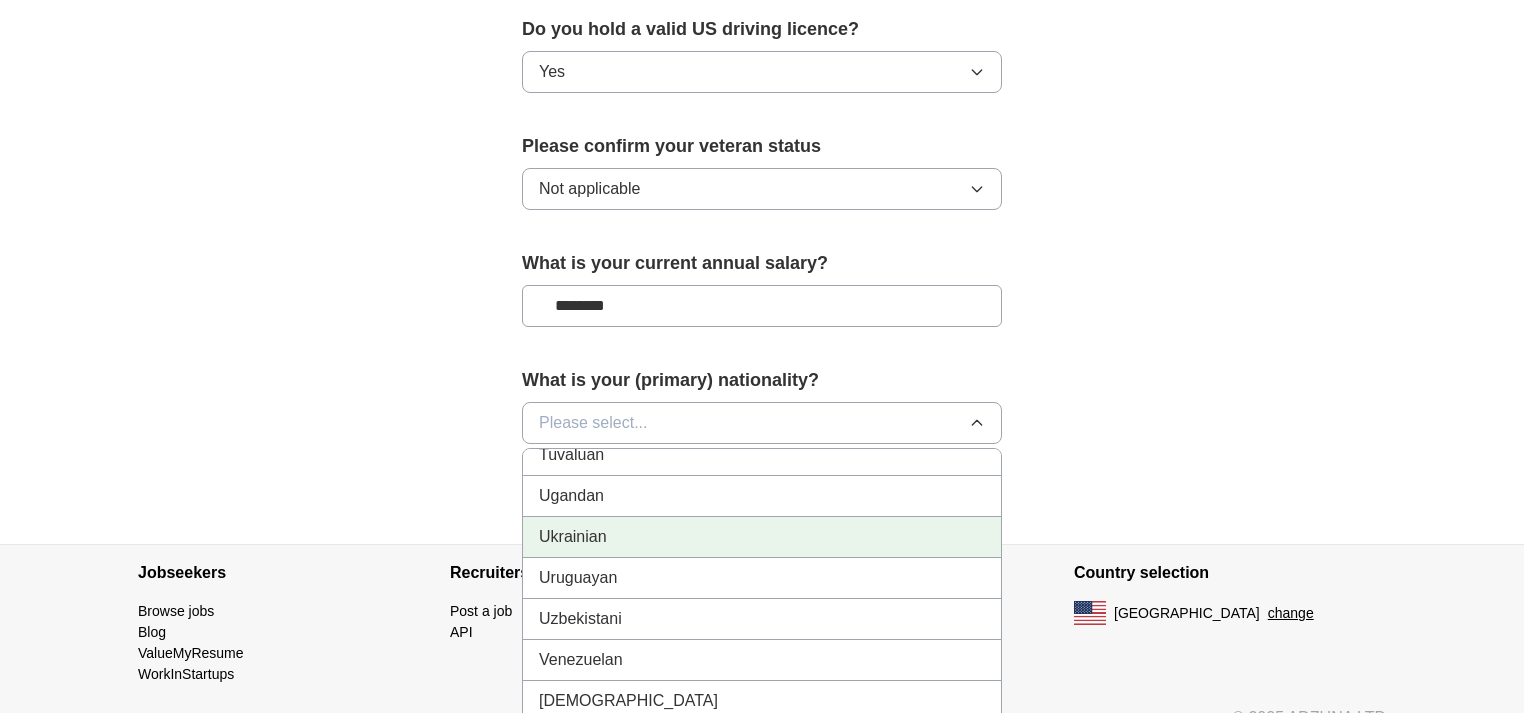 click on "Ukrainian" at bounding box center (762, 537) 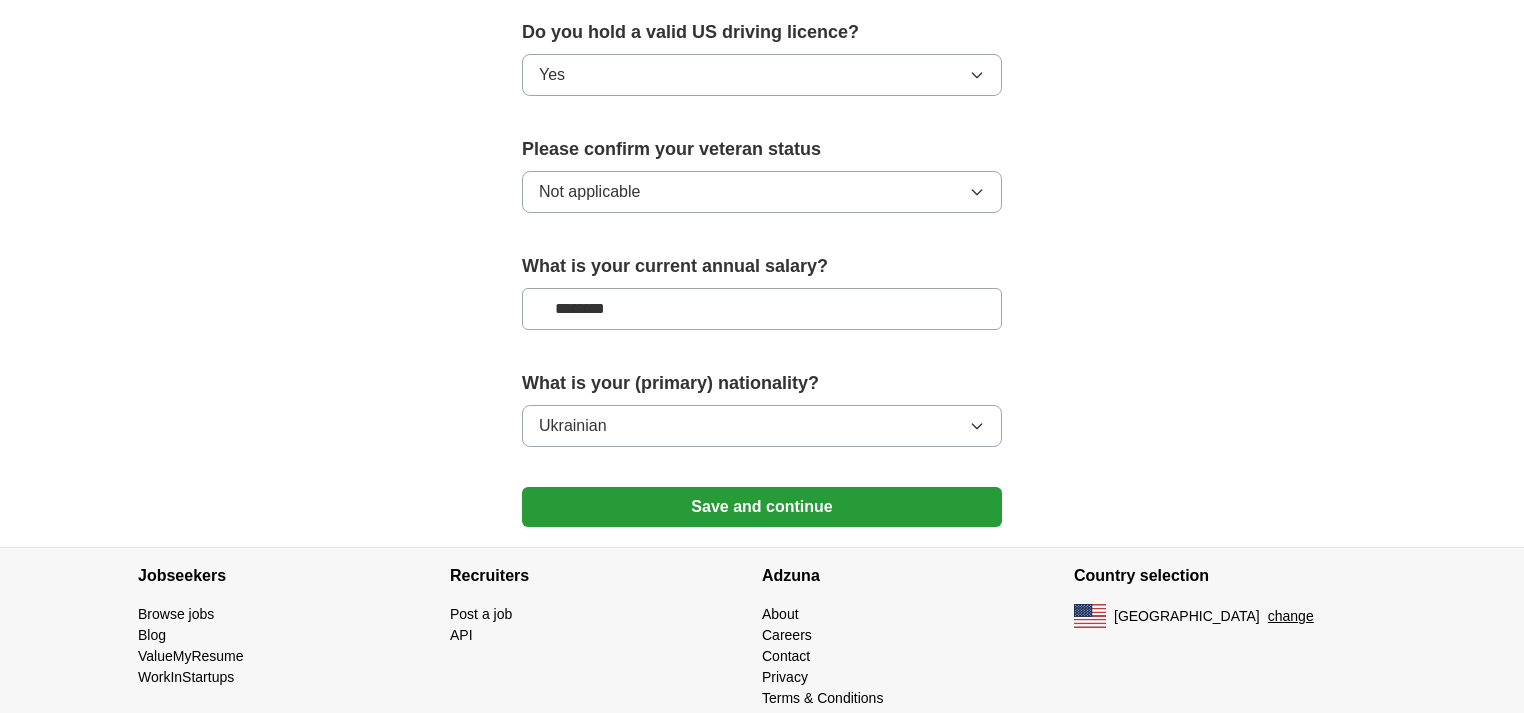 scroll, scrollTop: 1334, scrollLeft: 0, axis: vertical 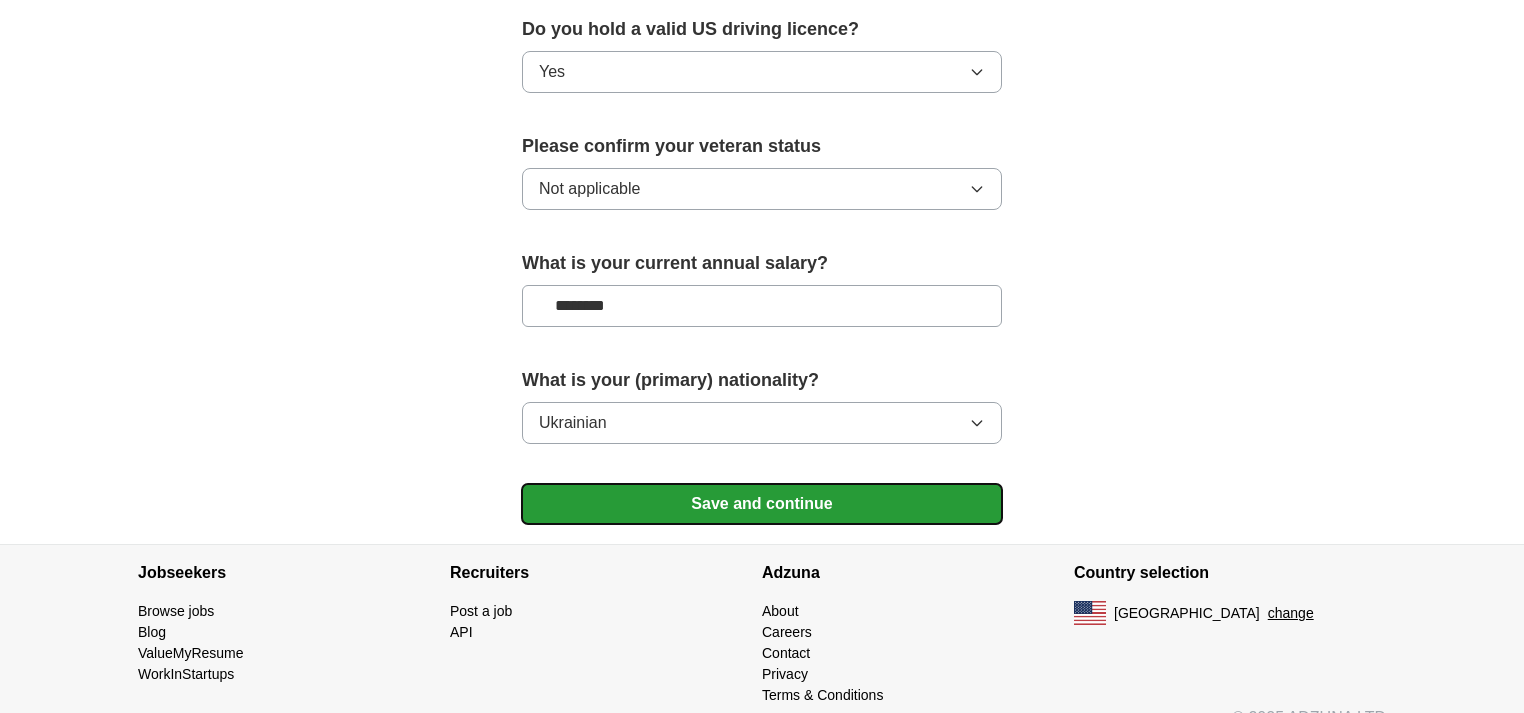 click on "Save and continue" at bounding box center (762, 504) 